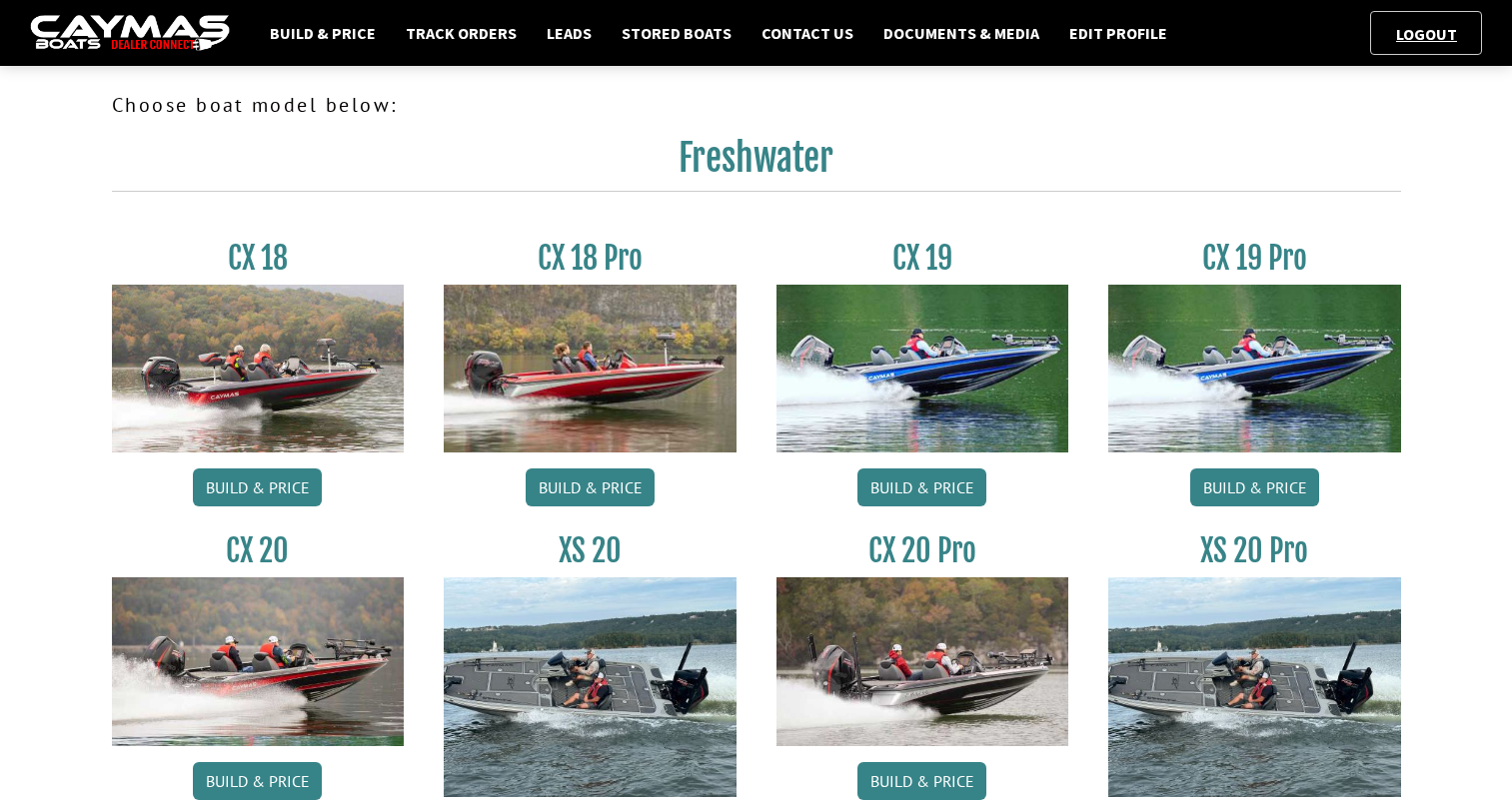scroll, scrollTop: 0, scrollLeft: 0, axis: both 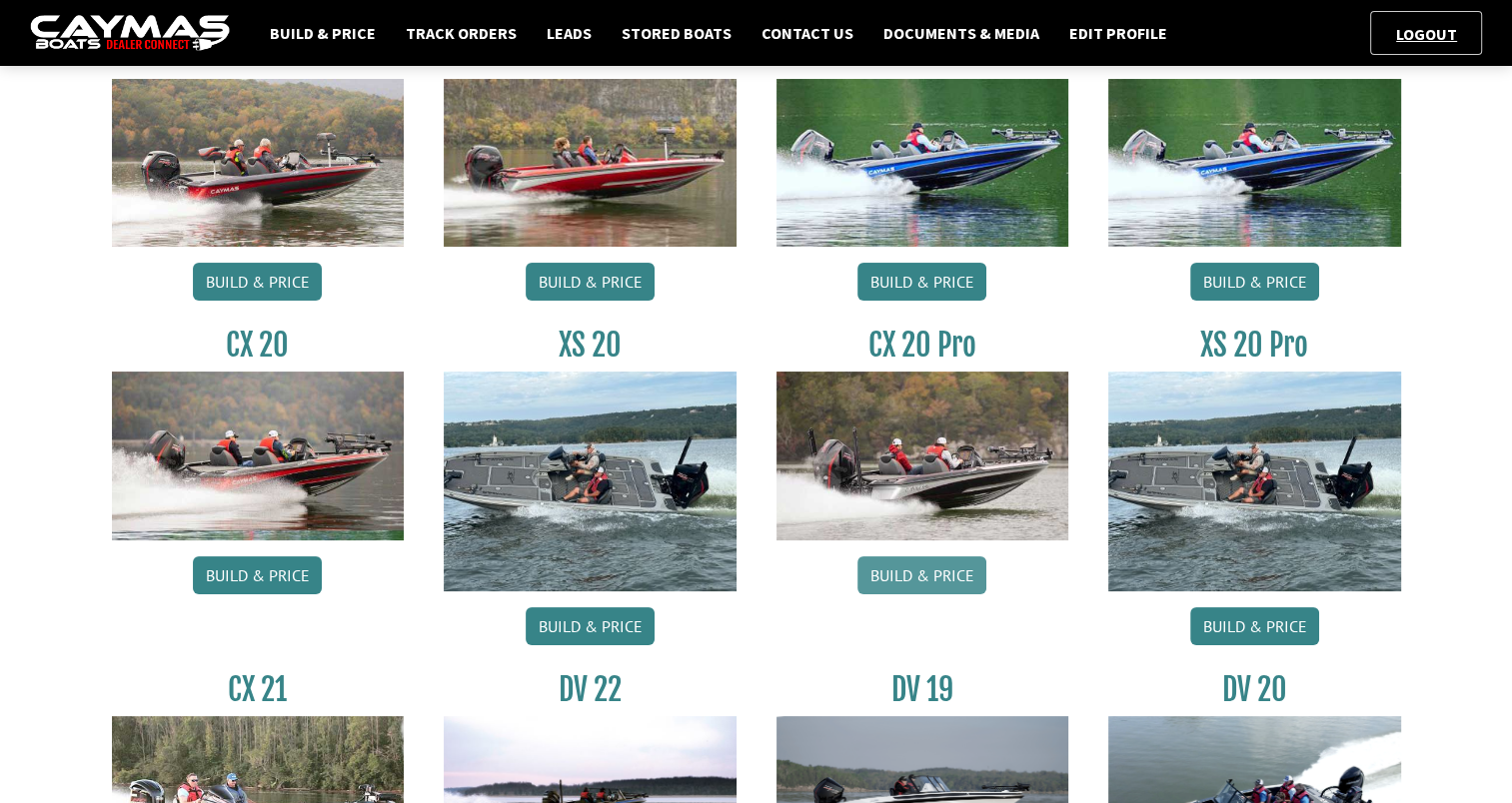 click on "Build & Price" at bounding box center (921, 575) 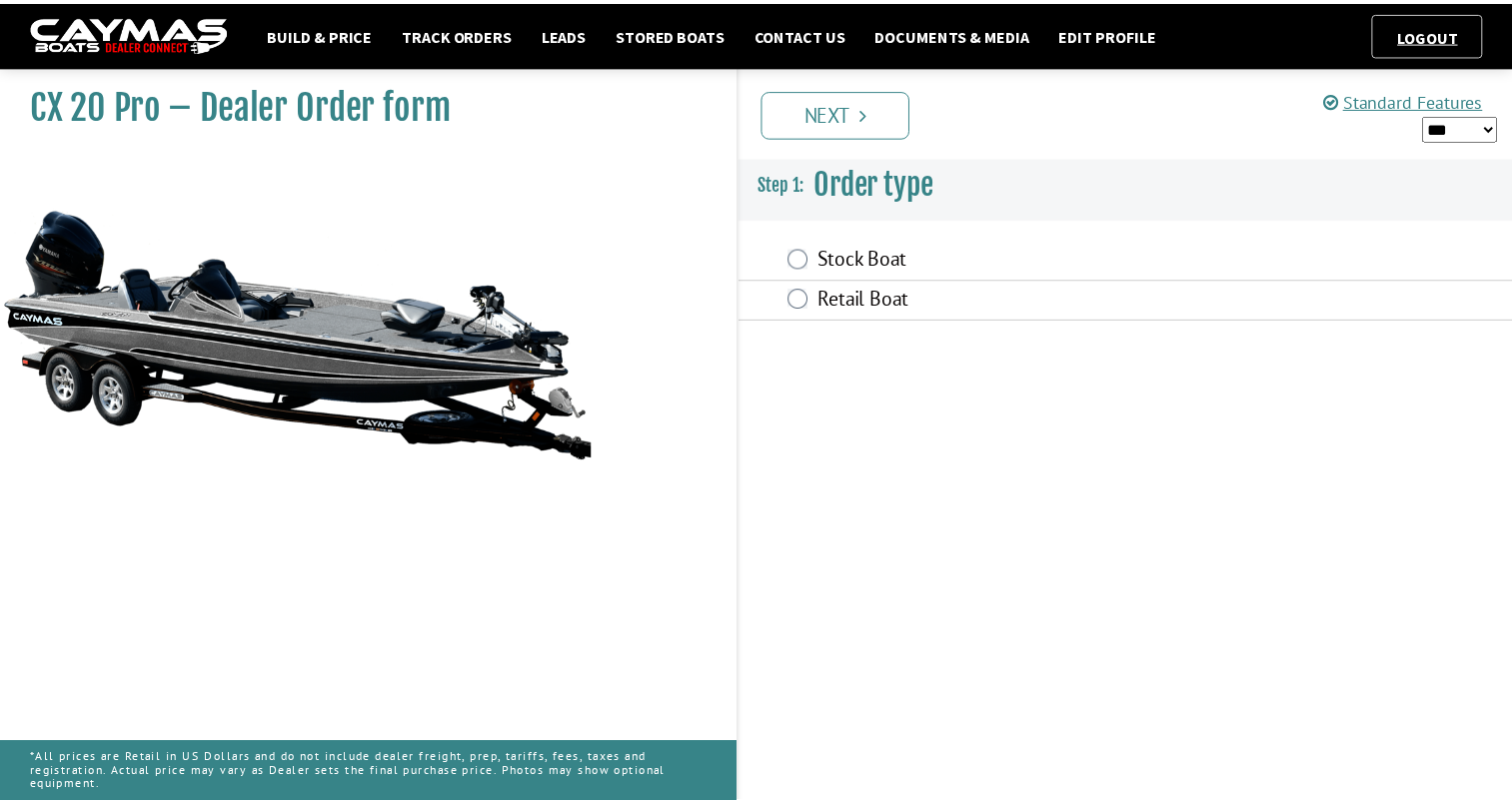 scroll, scrollTop: 0, scrollLeft: 0, axis: both 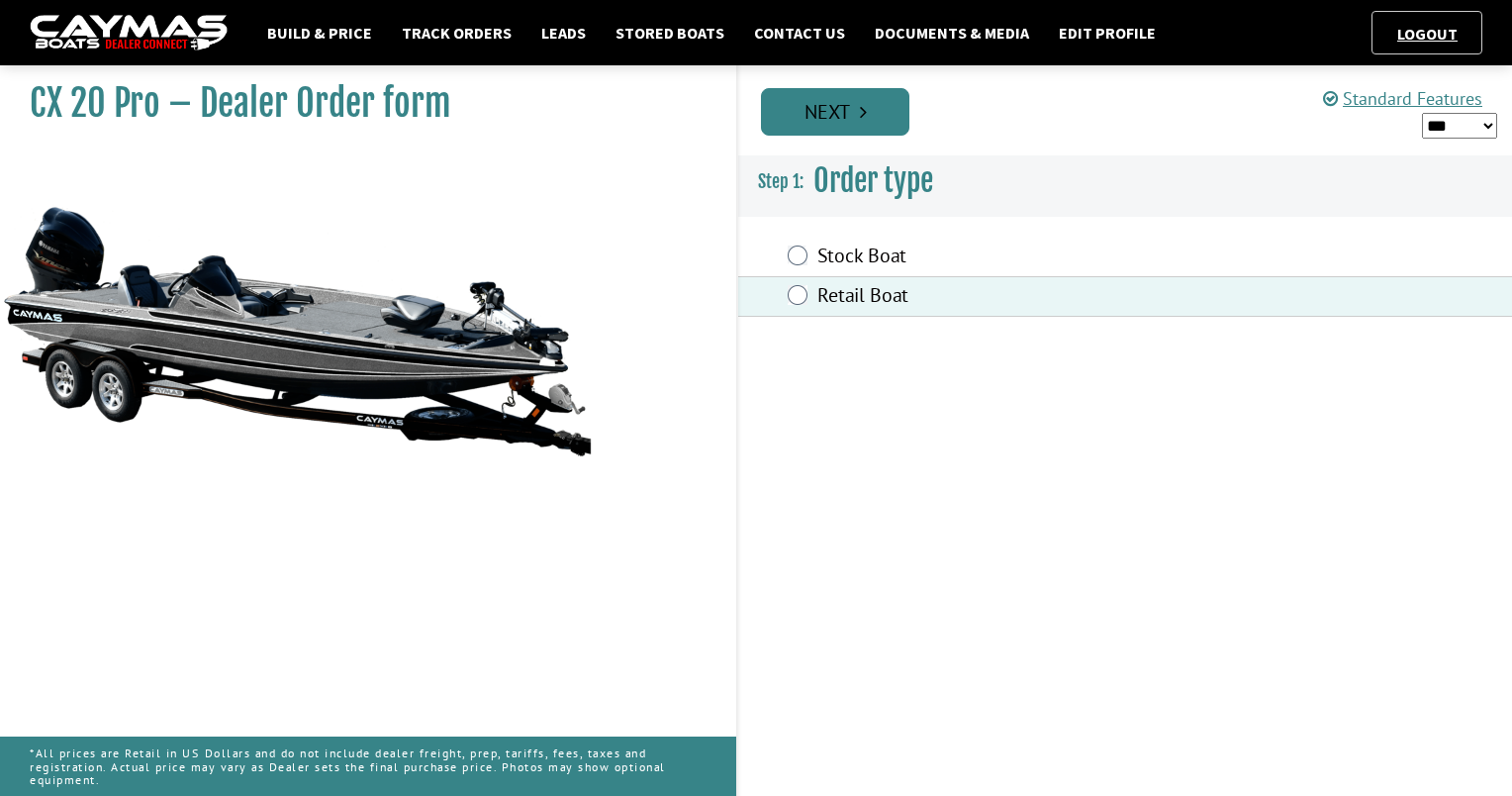click on "Next" at bounding box center [835, 112] 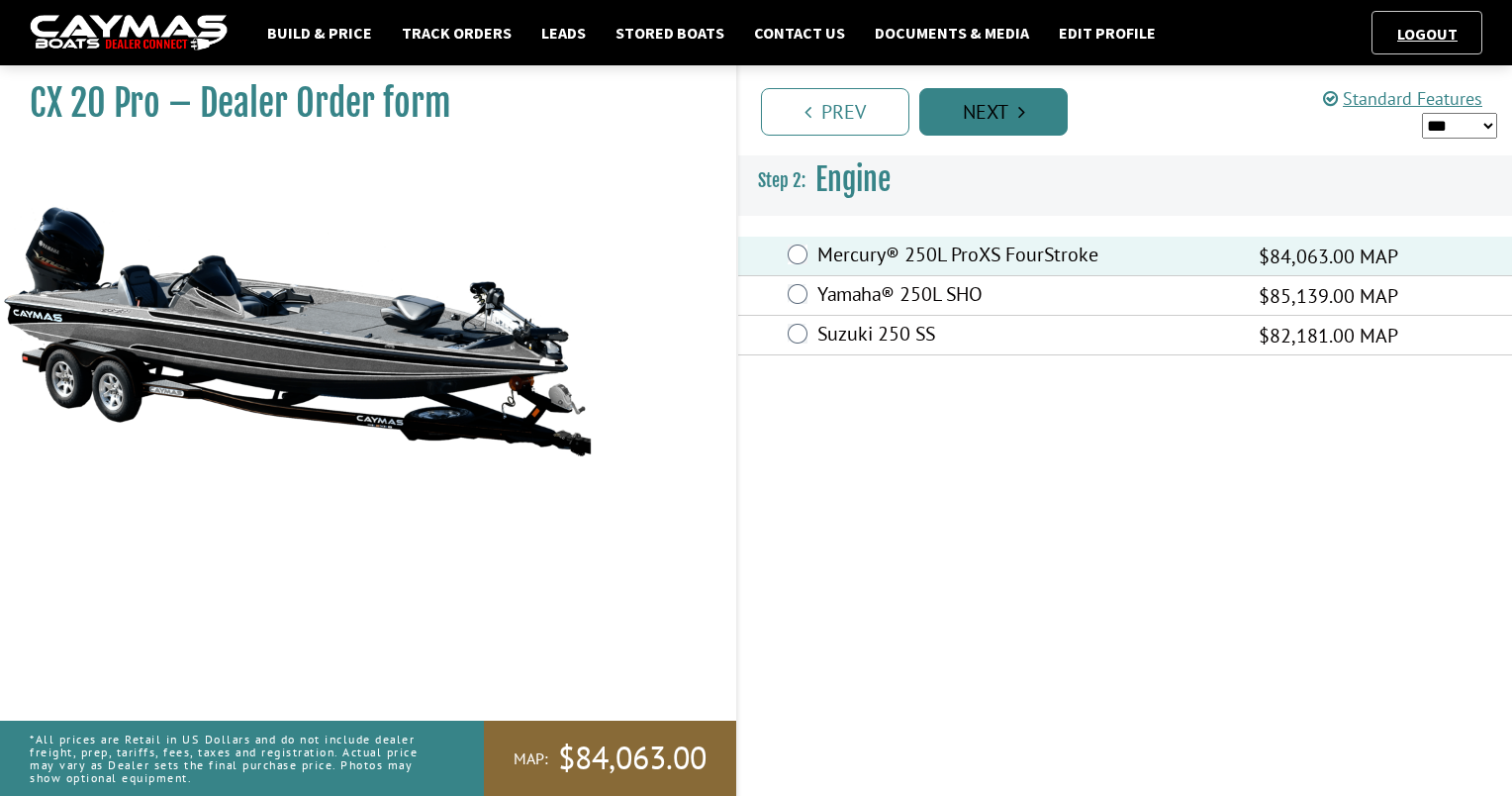 click on "Next" at bounding box center (993, 112) 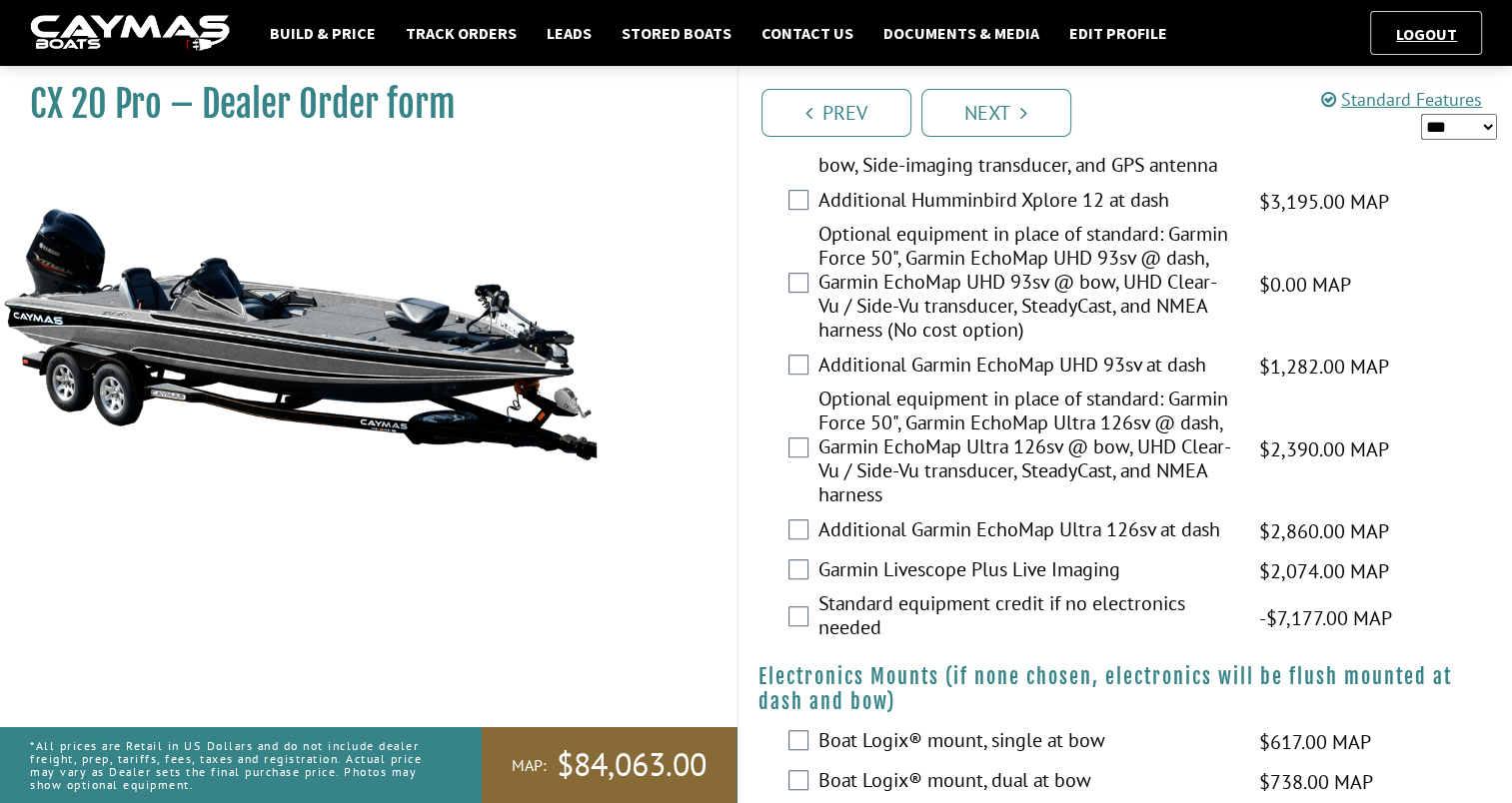 scroll, scrollTop: 1178, scrollLeft: 0, axis: vertical 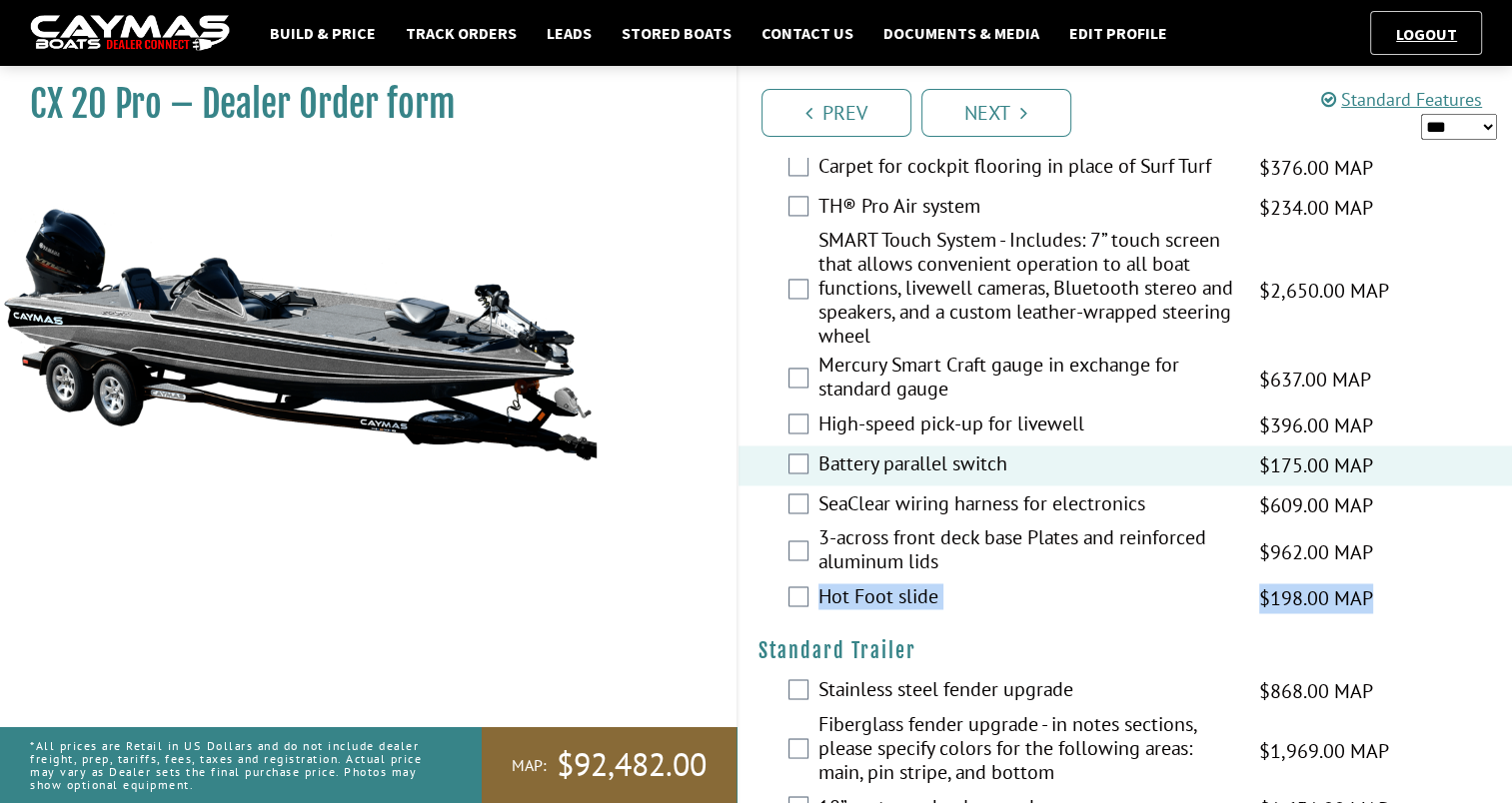 click on "Please select option.
Day box deck option - shortens starboard rod box
$425.00 MAP
$502.00 MSRP
$362.00
$425.00
Air circulation system
$392.00 MAP
$463.00 MSRP
$334.00
$392.00
Bluetooth stereo w/ 2 speakers
$705.00 MAP
$833.00 MSRP
$600.00
$705.00
Upgraded stereo with 2 upgraded speakers and amp - Rockford Fosgate
$1,827.00 MAP
$2,156.00 MSRP
$1,553.00
$1,827.00
Aquatraction mats for inside storage boxes - charcoal only
$1,223.00 MAP
$1,444.00 MSRP
$1,040.00
$1,223.00
$960.00 MAP
$1,133.00 MSRP
$816.00
$960.00
$145.00" at bounding box center (1125, 165) 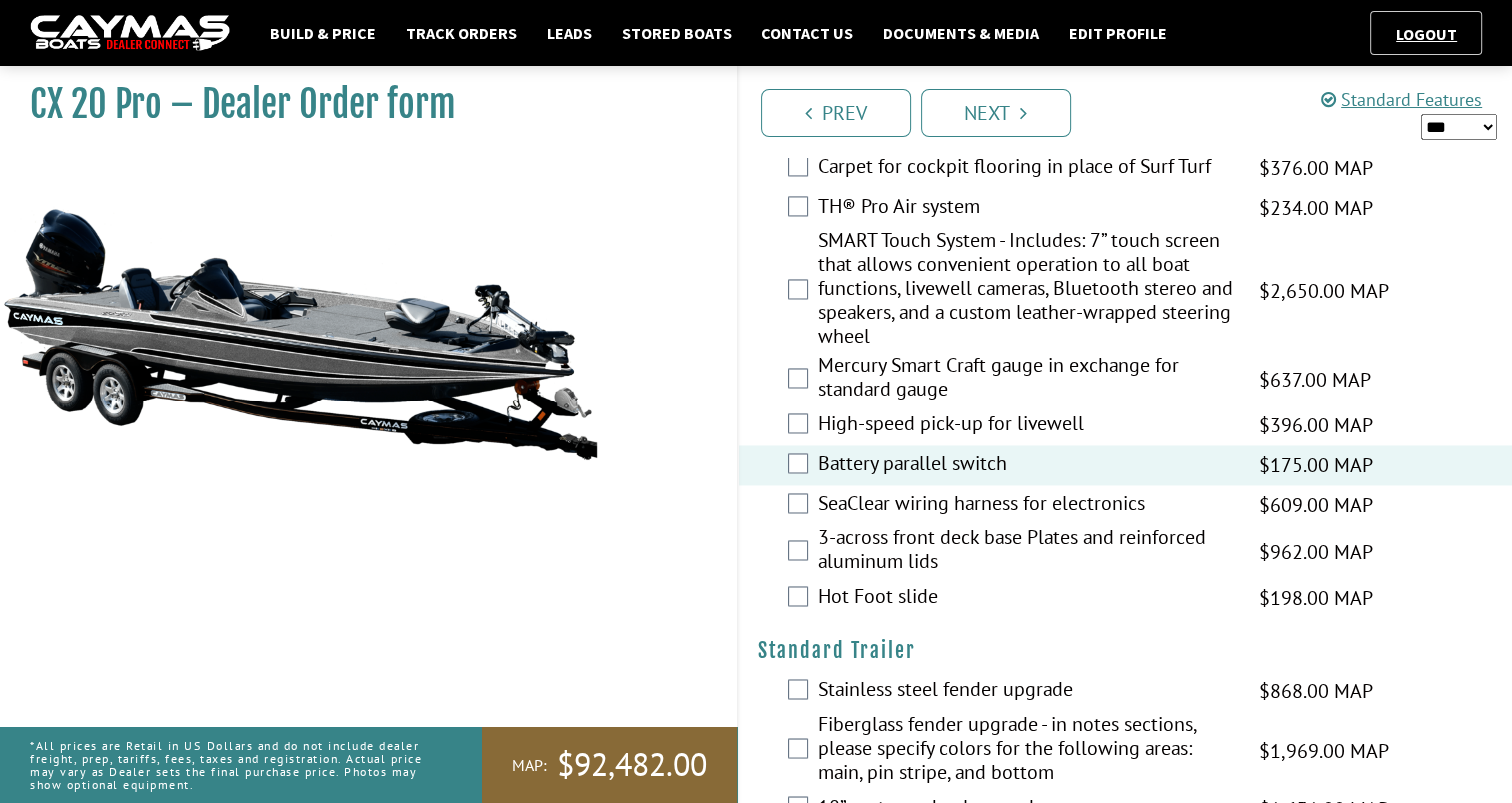 drag, startPoint x: 1509, startPoint y: 591, endPoint x: 1491, endPoint y: 323, distance: 268.6038 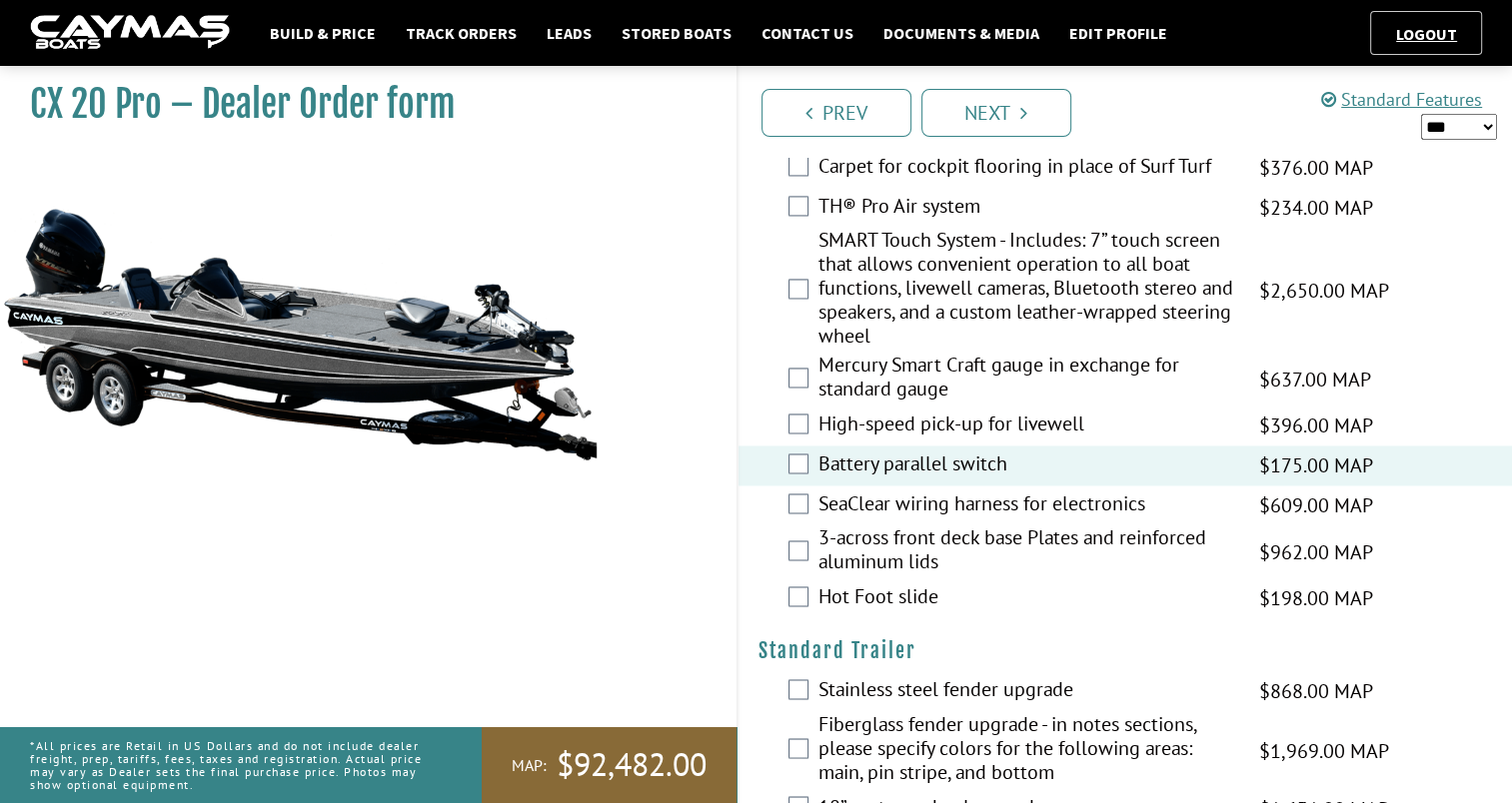 click on "SMART Touch System - Includes: 7” touch screen that allows convenient operation to all boat functions, livewell cameras, Bluetooth stereo and speakers, and a custom leather-wrapped steering wheel
$2,650.00 MAP
$3,129.00 MSRP
$2,253.00
$2,650.00" at bounding box center (1125, 290) 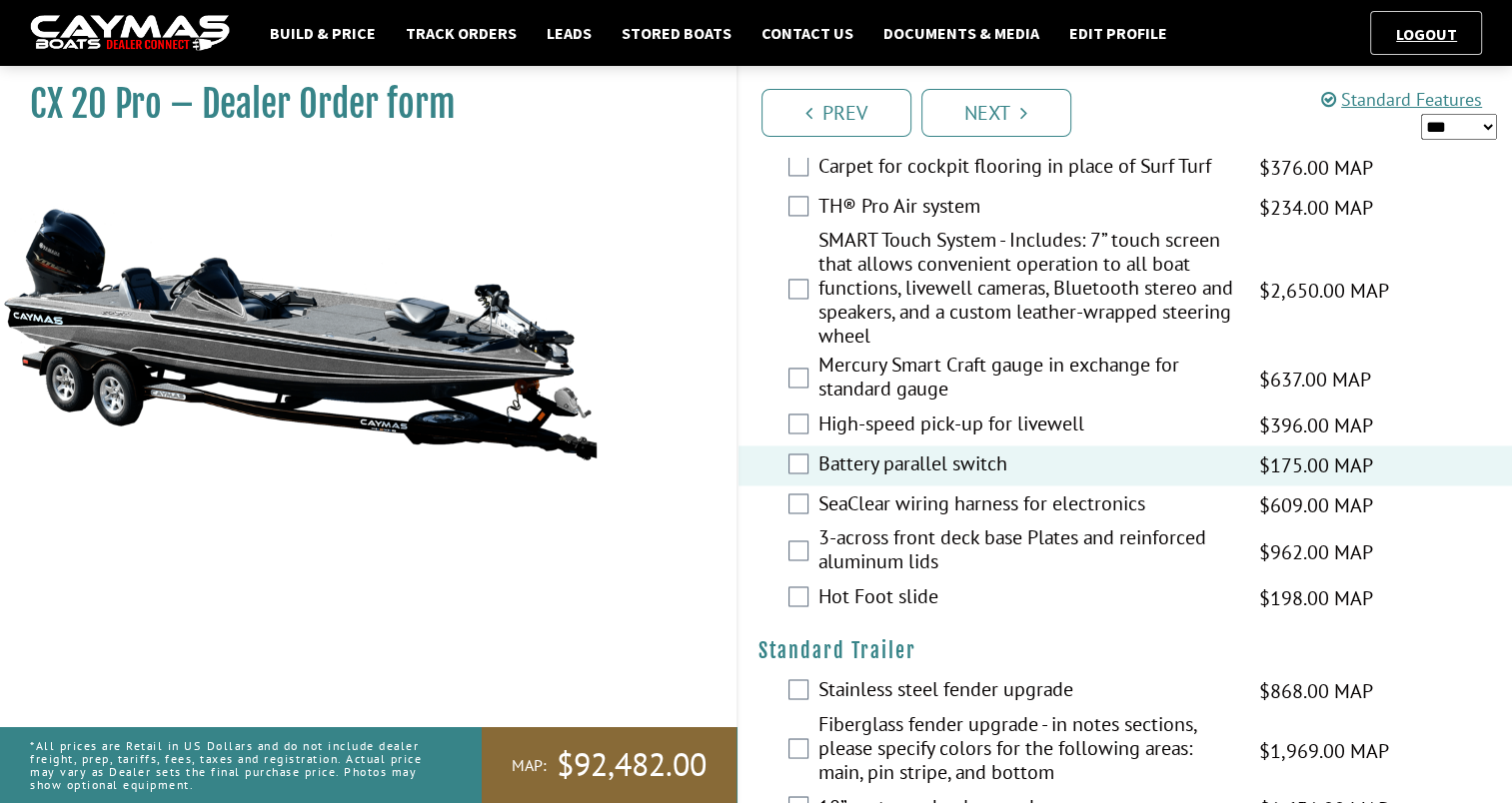 drag, startPoint x: 1511, startPoint y: 588, endPoint x: 1522, endPoint y: 603, distance: 18.601075 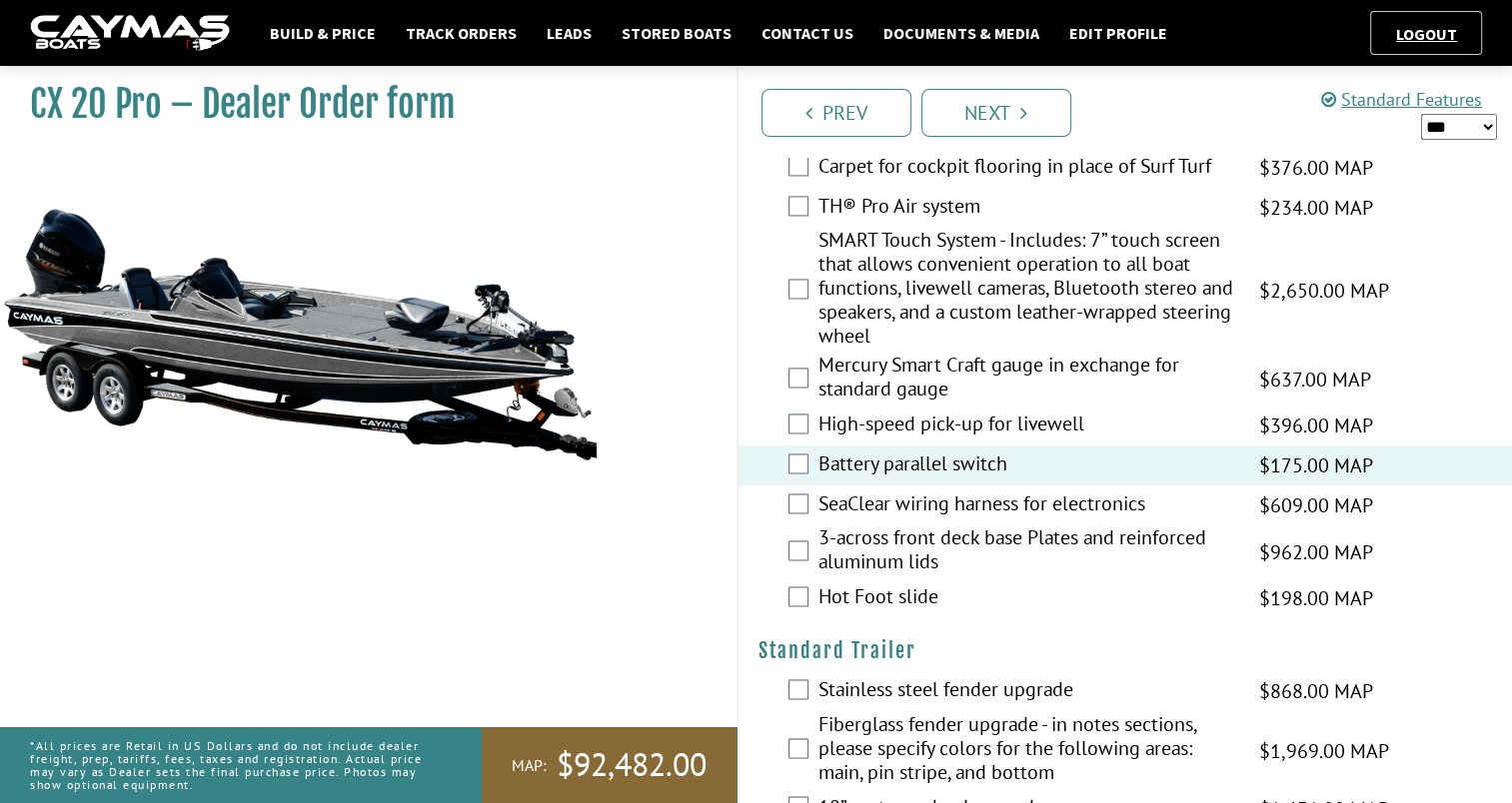 click on "Build & Price
Track Orders
Leads
Stored Boats
Contact Us
Documents & Media
Edit Profile
Logout
MAP:" at bounding box center (756, -948) 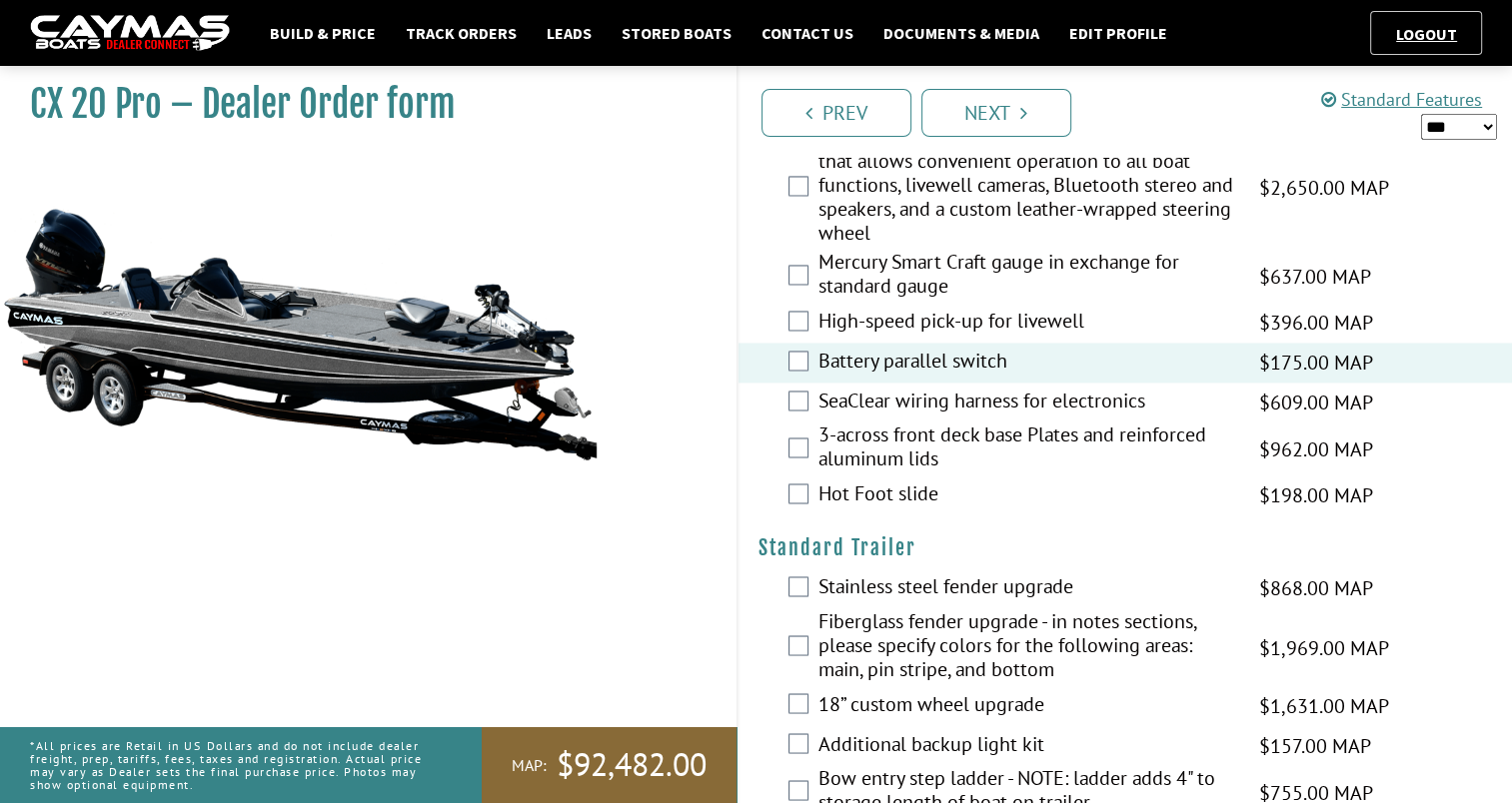 scroll, scrollTop: 3180, scrollLeft: 0, axis: vertical 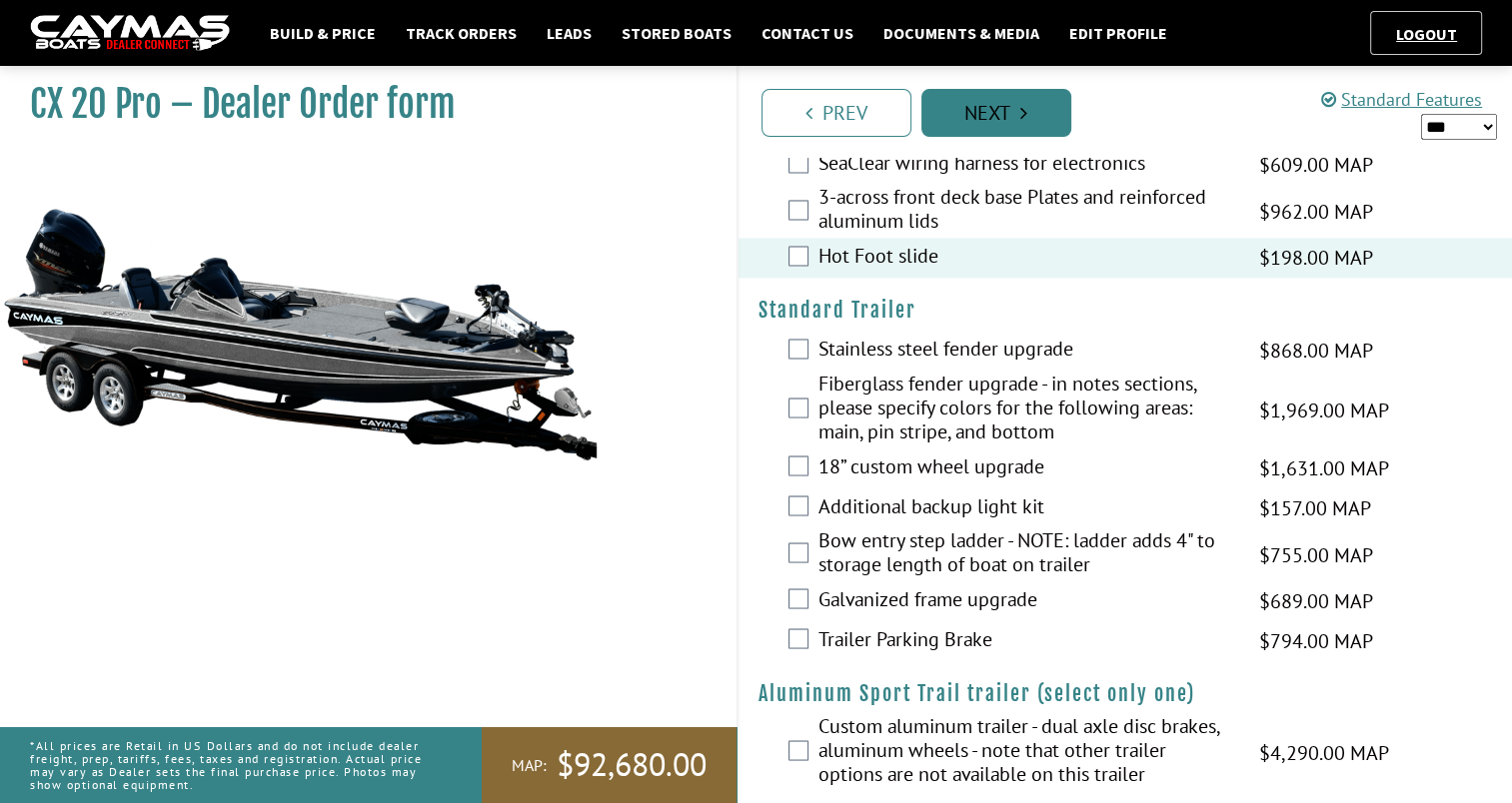 click on "Next" at bounding box center (996, 113) 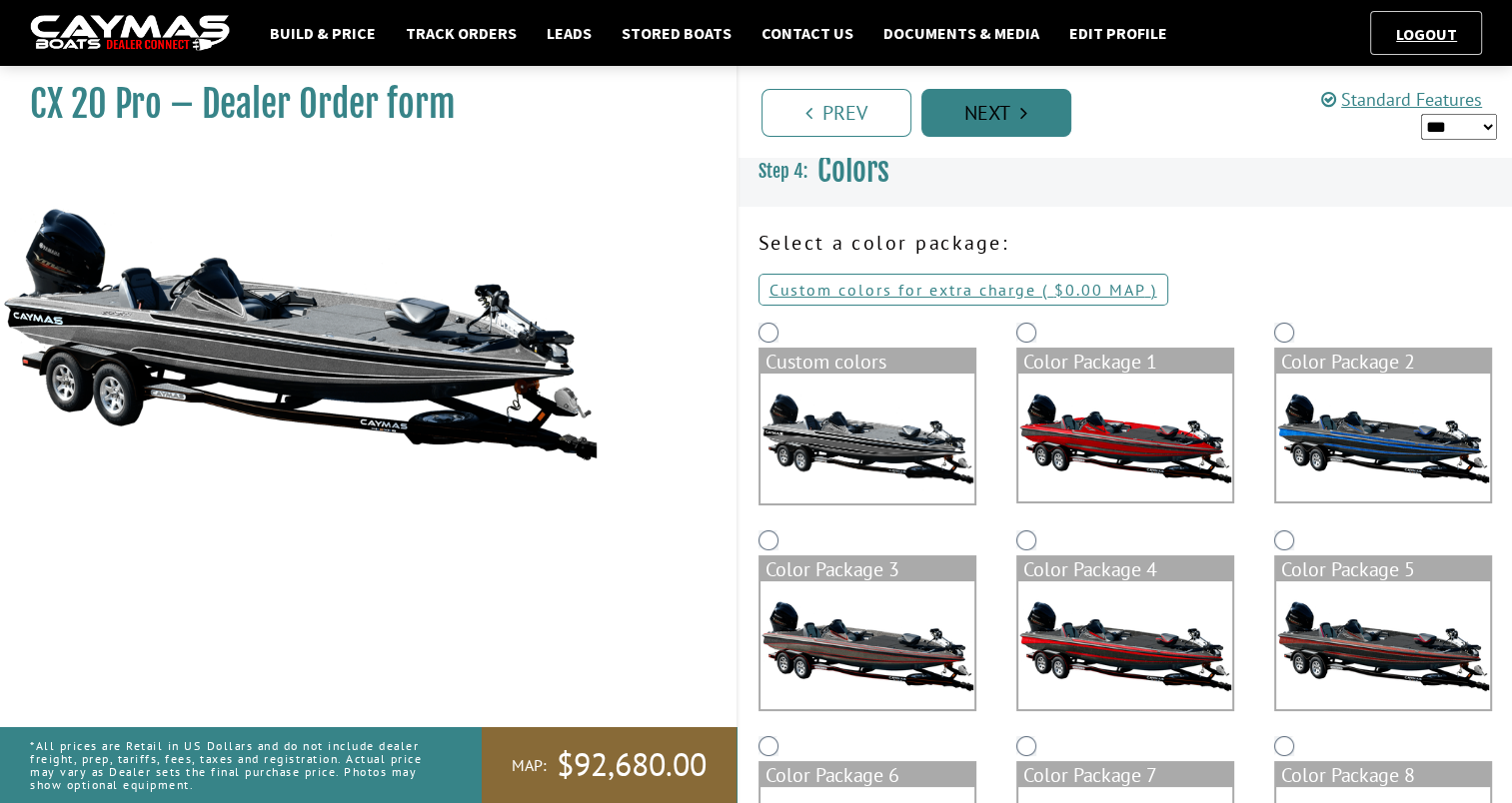 scroll, scrollTop: 0, scrollLeft: 0, axis: both 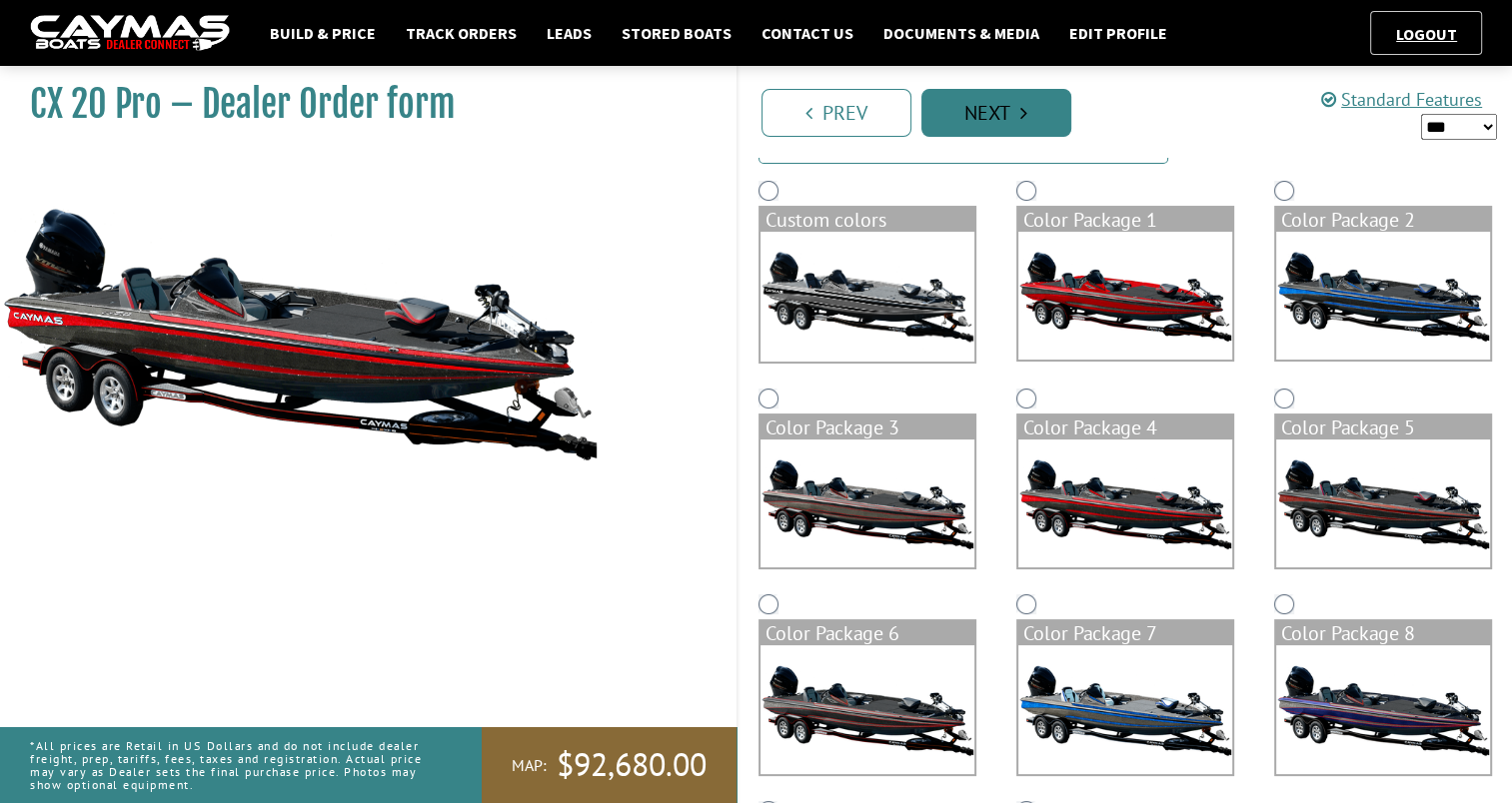 click on "Next" at bounding box center [996, 113] 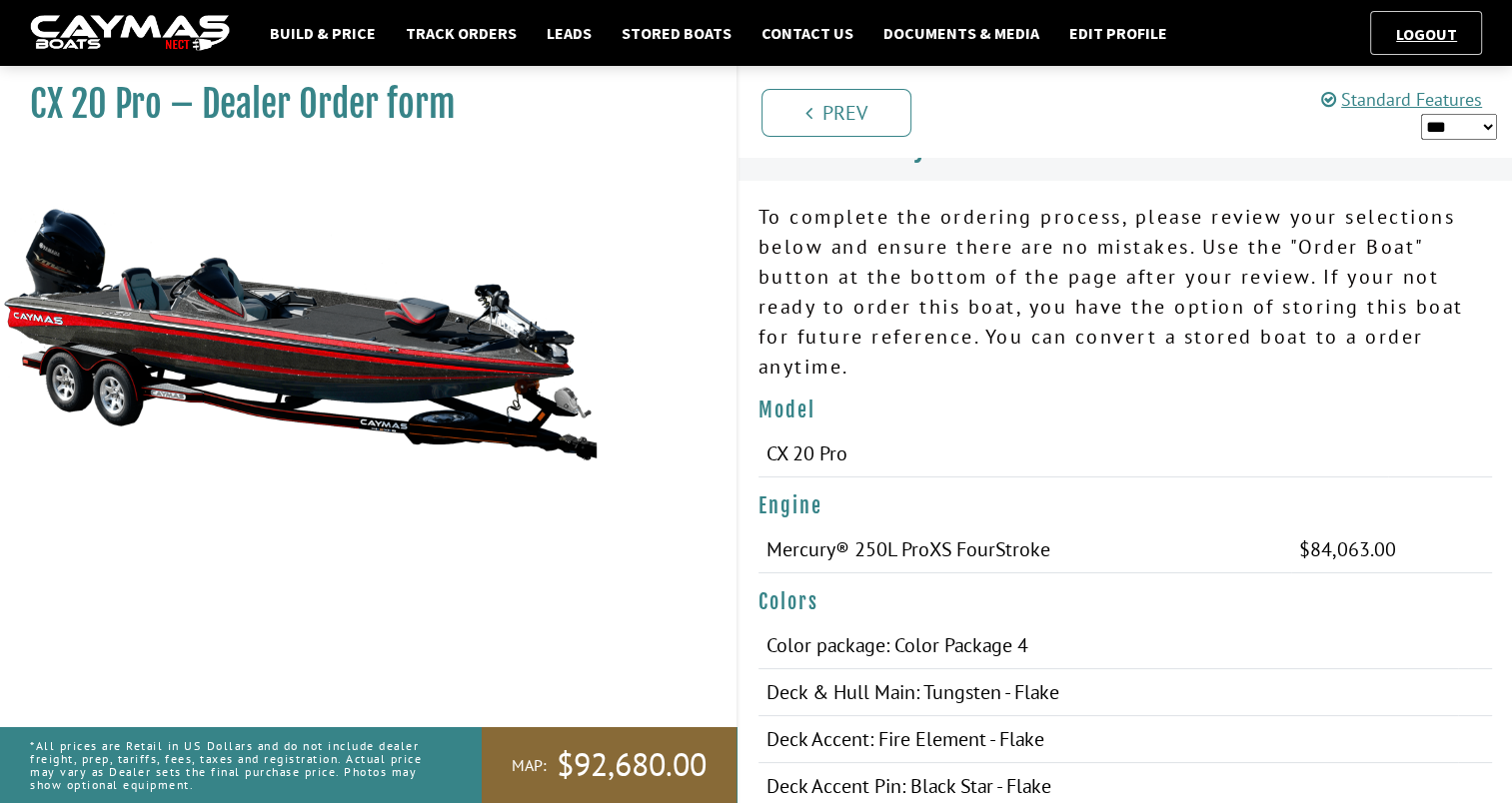 scroll, scrollTop: 0, scrollLeft: 0, axis: both 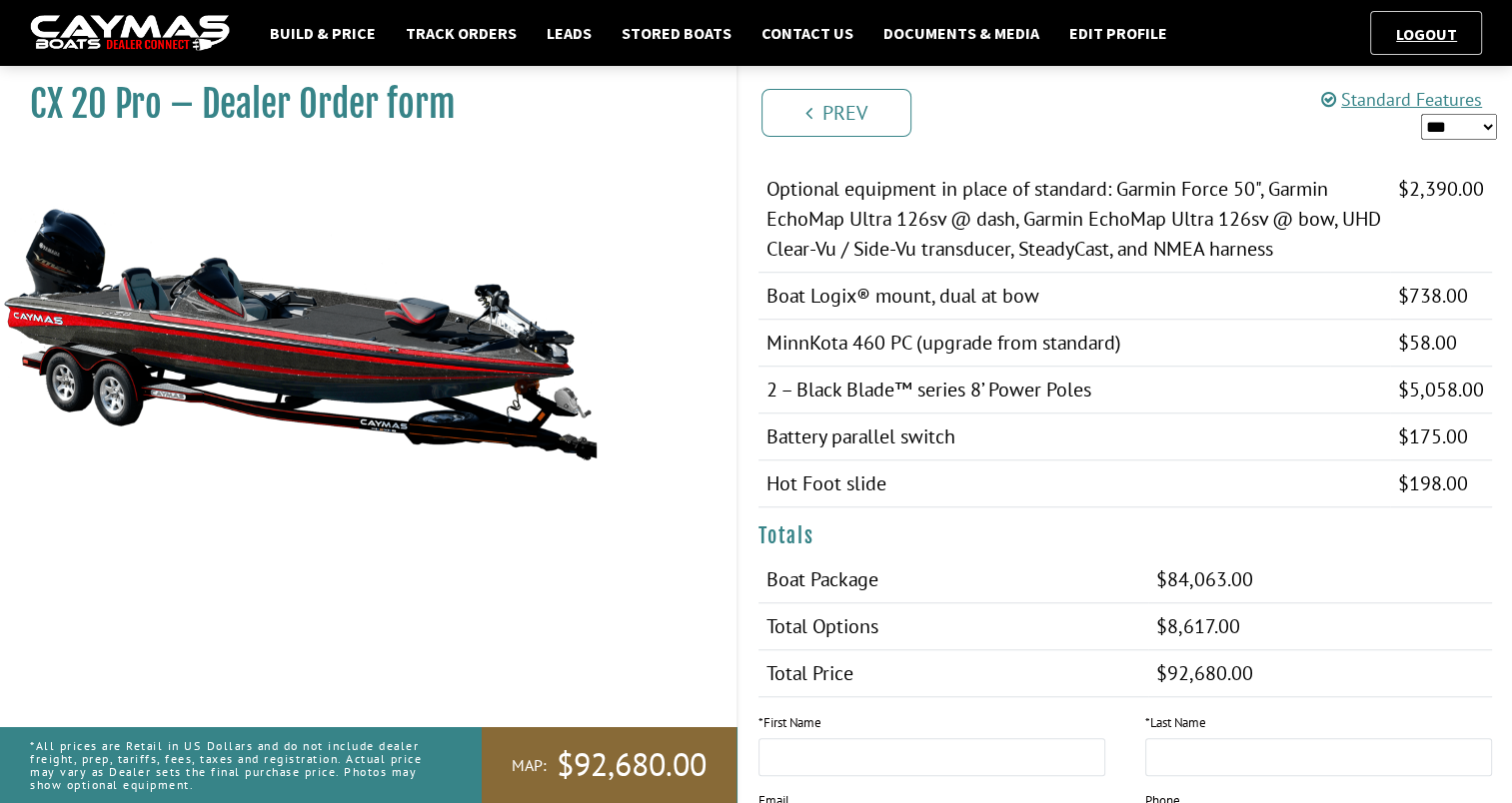 click on "***
******
******" at bounding box center [1459, 127] 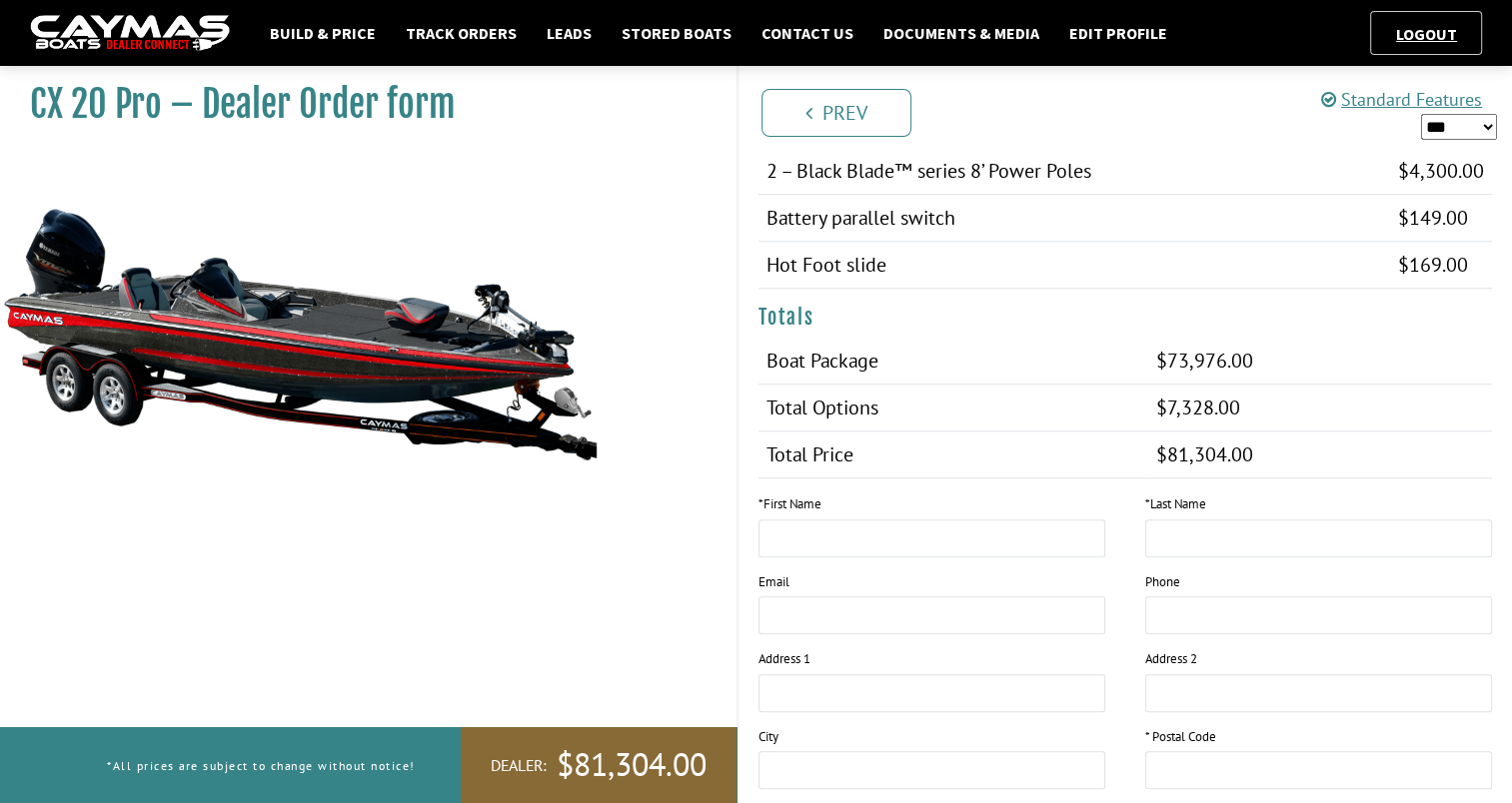 scroll, scrollTop: 1682, scrollLeft: 0, axis: vertical 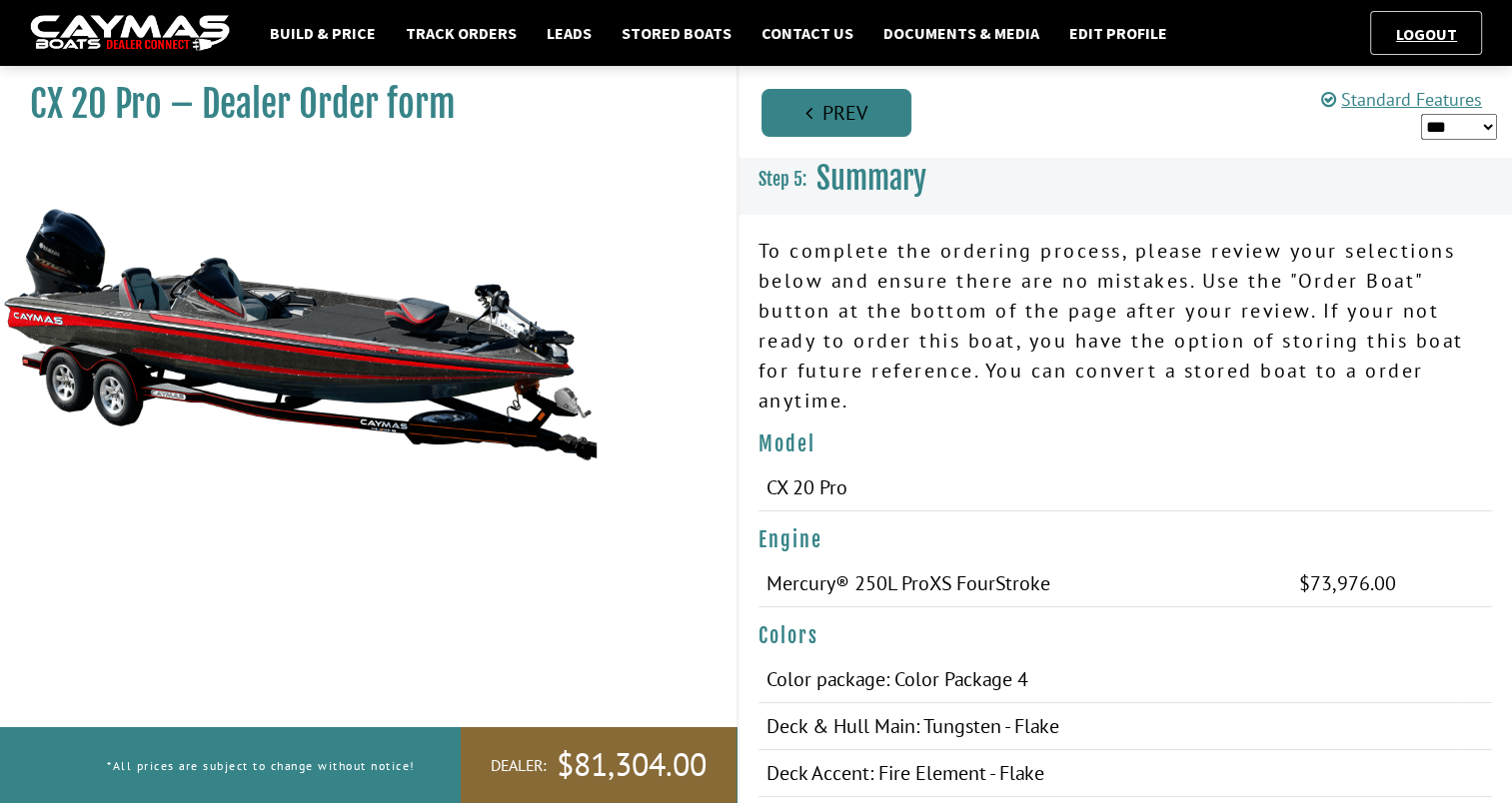 click on "Prev" at bounding box center [836, 113] 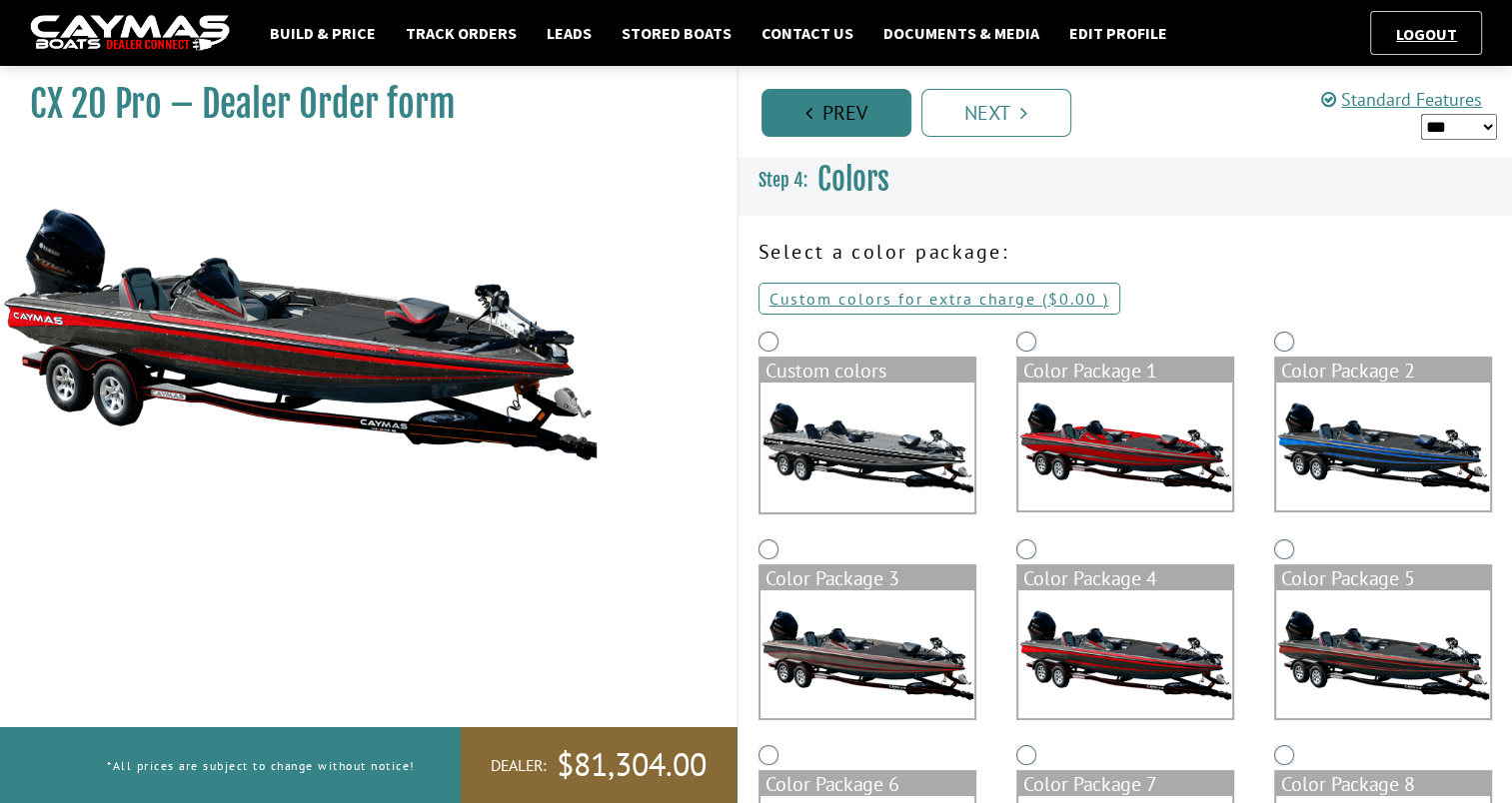 click on "Prev" at bounding box center (836, 113) 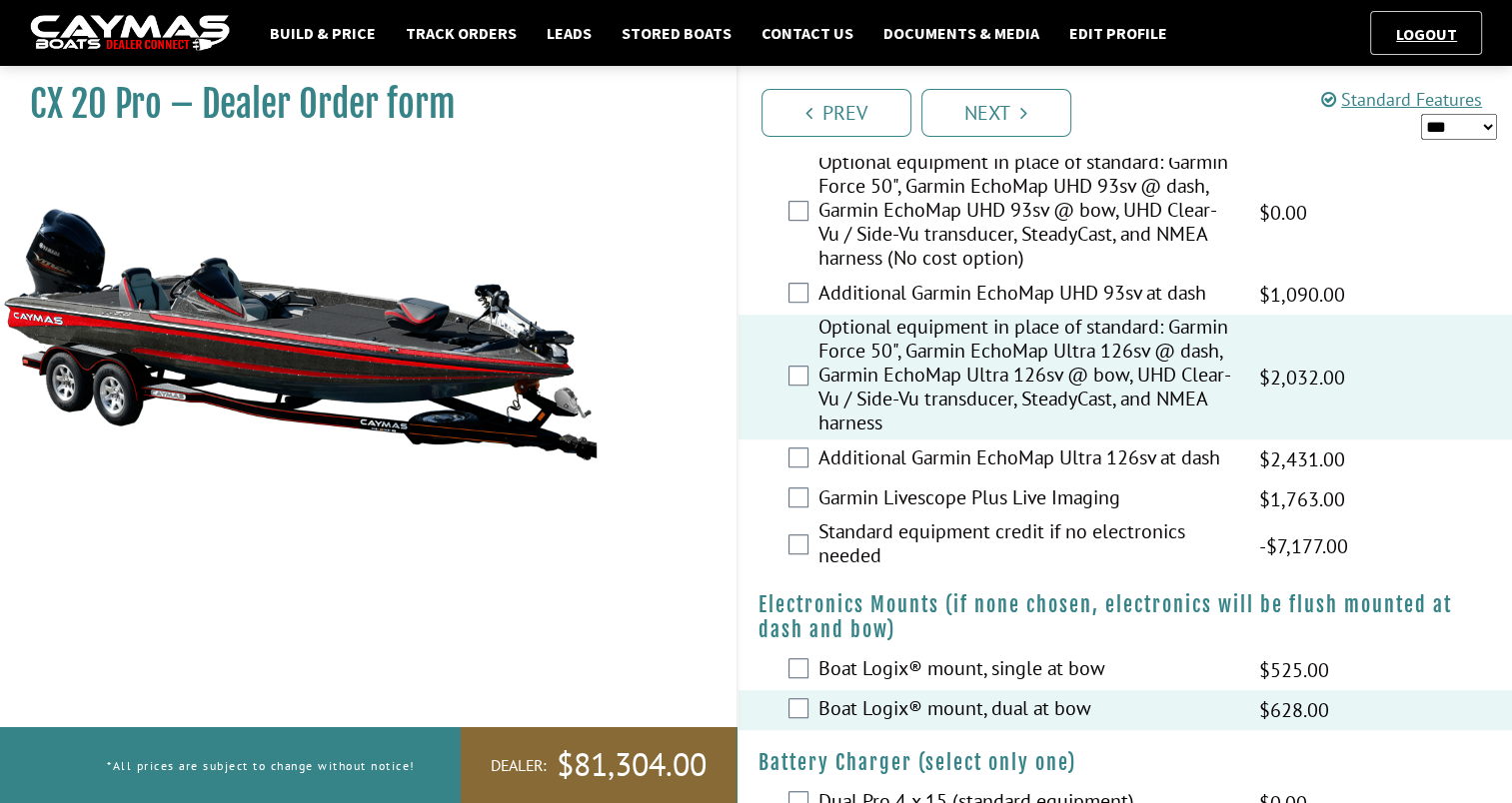scroll, scrollTop: 1142, scrollLeft: 0, axis: vertical 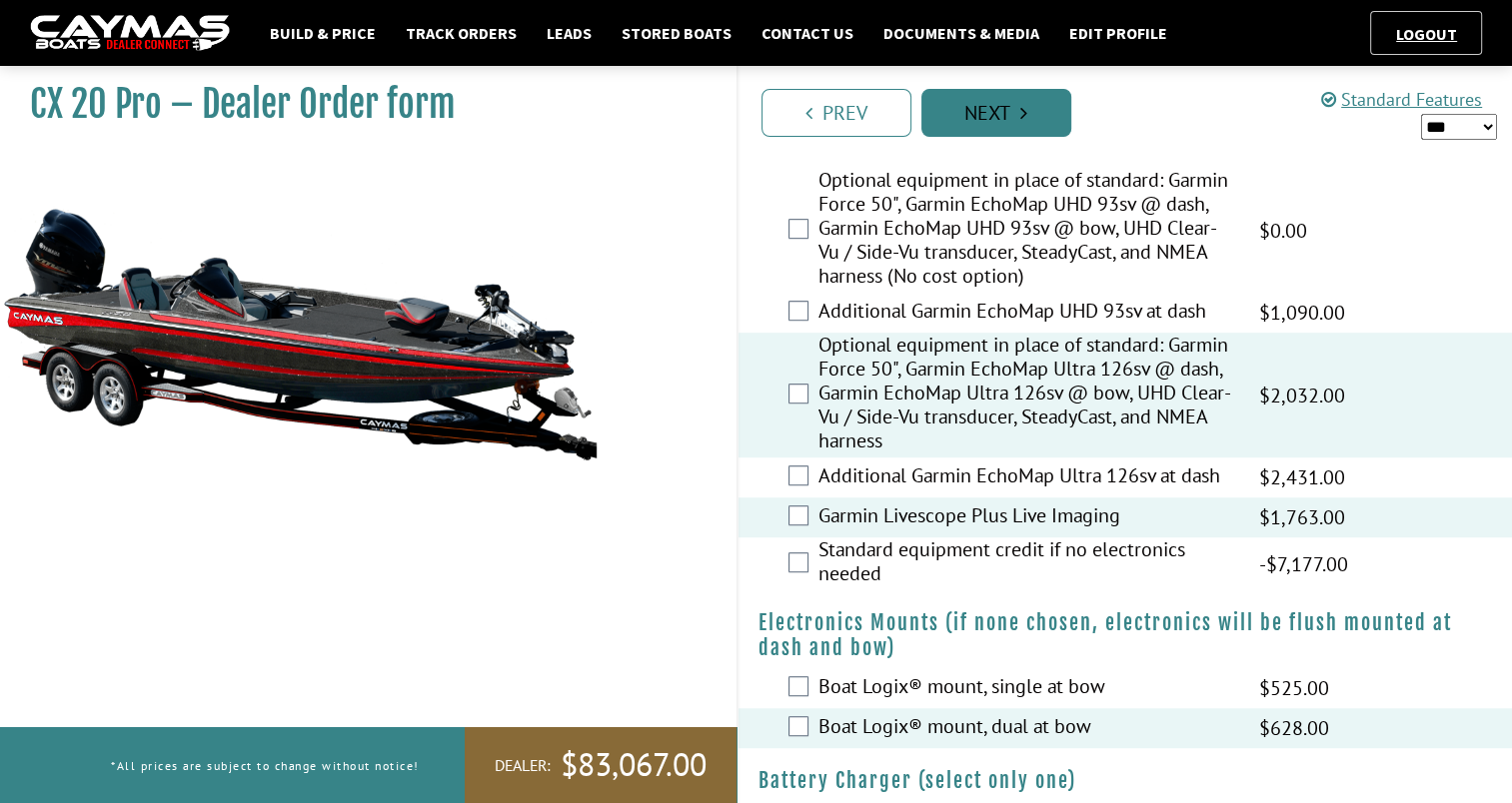 click on "Next" at bounding box center [996, 113] 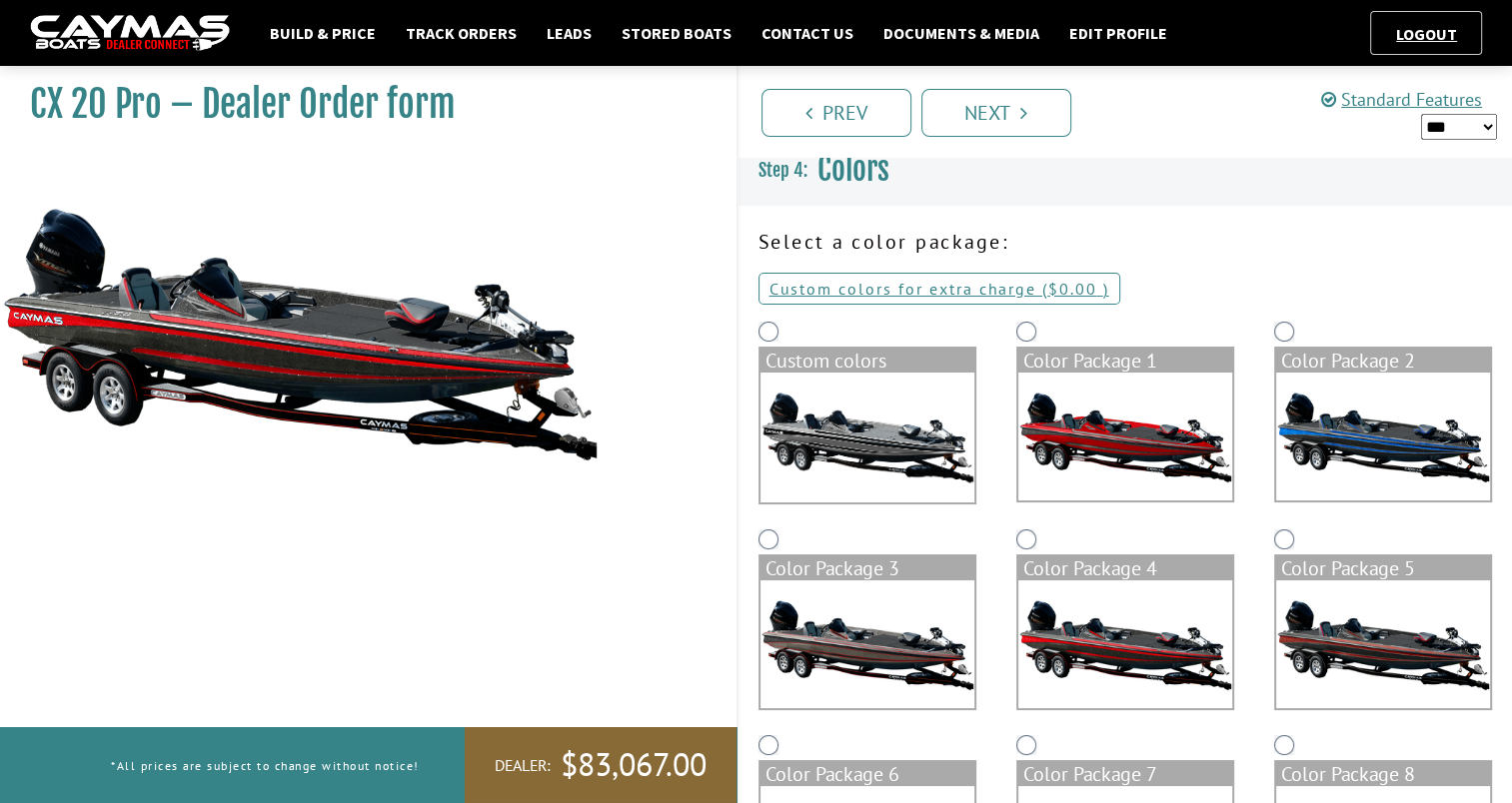 scroll, scrollTop: 0, scrollLeft: 0, axis: both 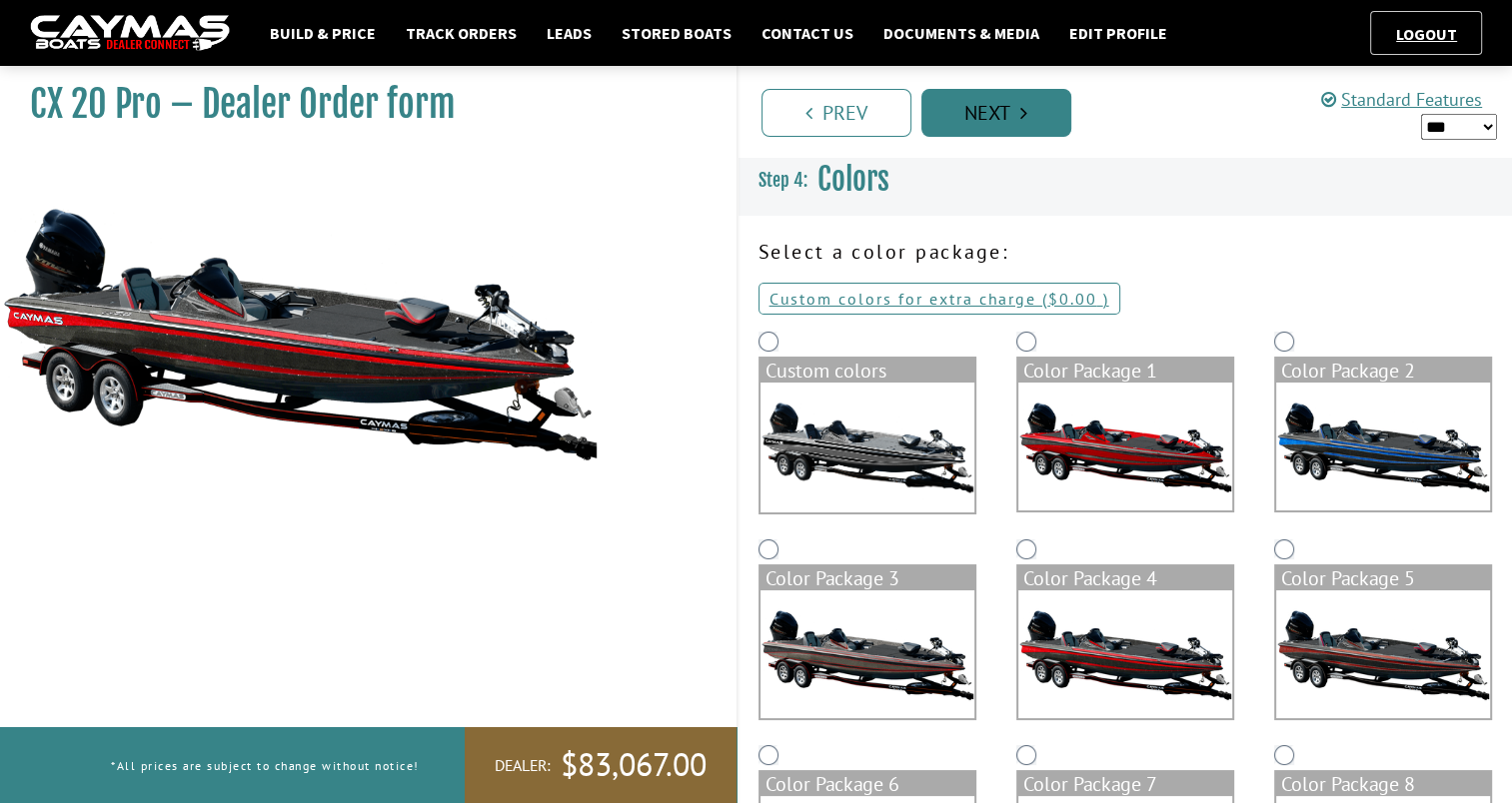 click on "Next" at bounding box center [996, 113] 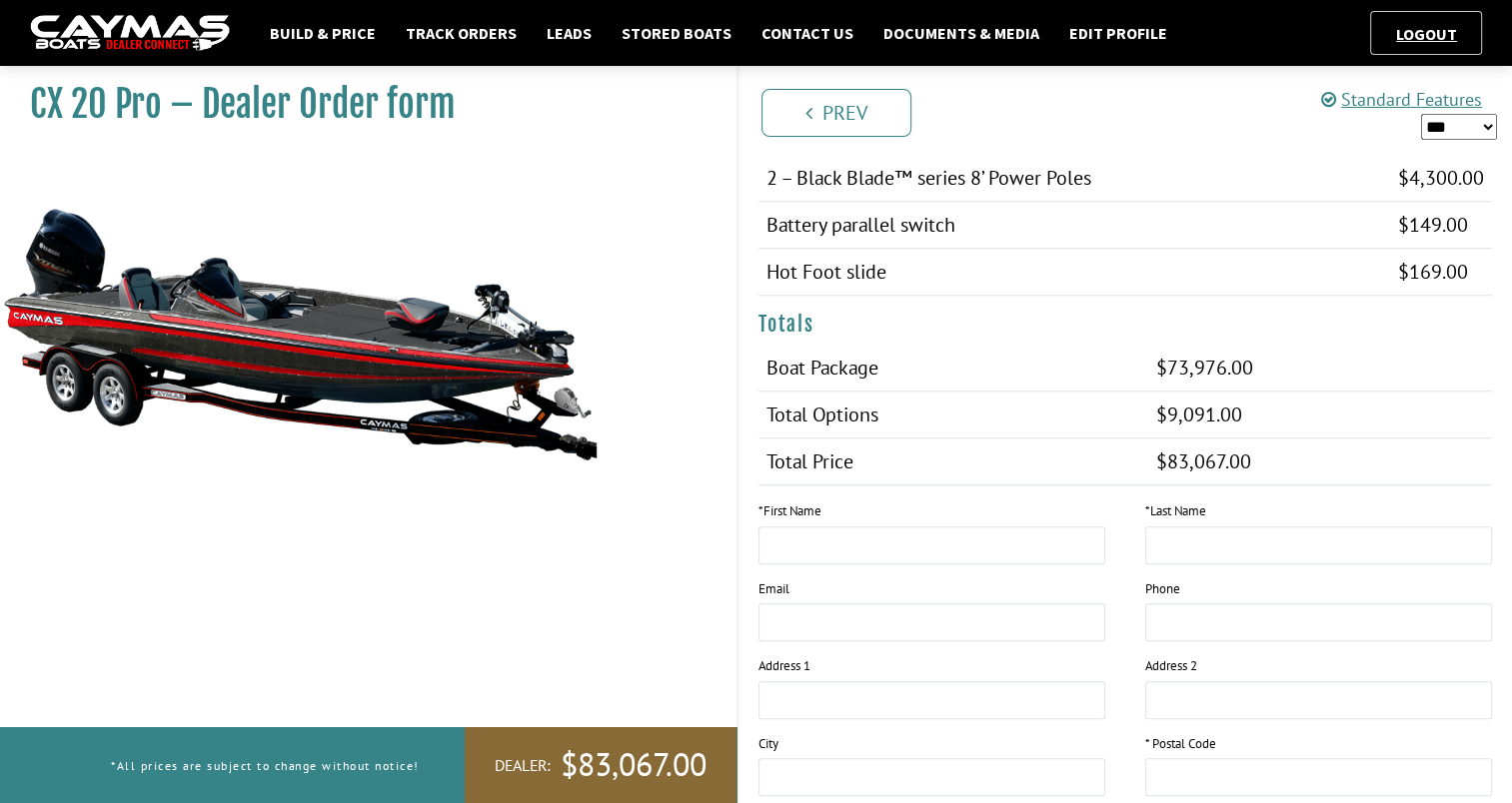 scroll, scrollTop: 1708, scrollLeft: 0, axis: vertical 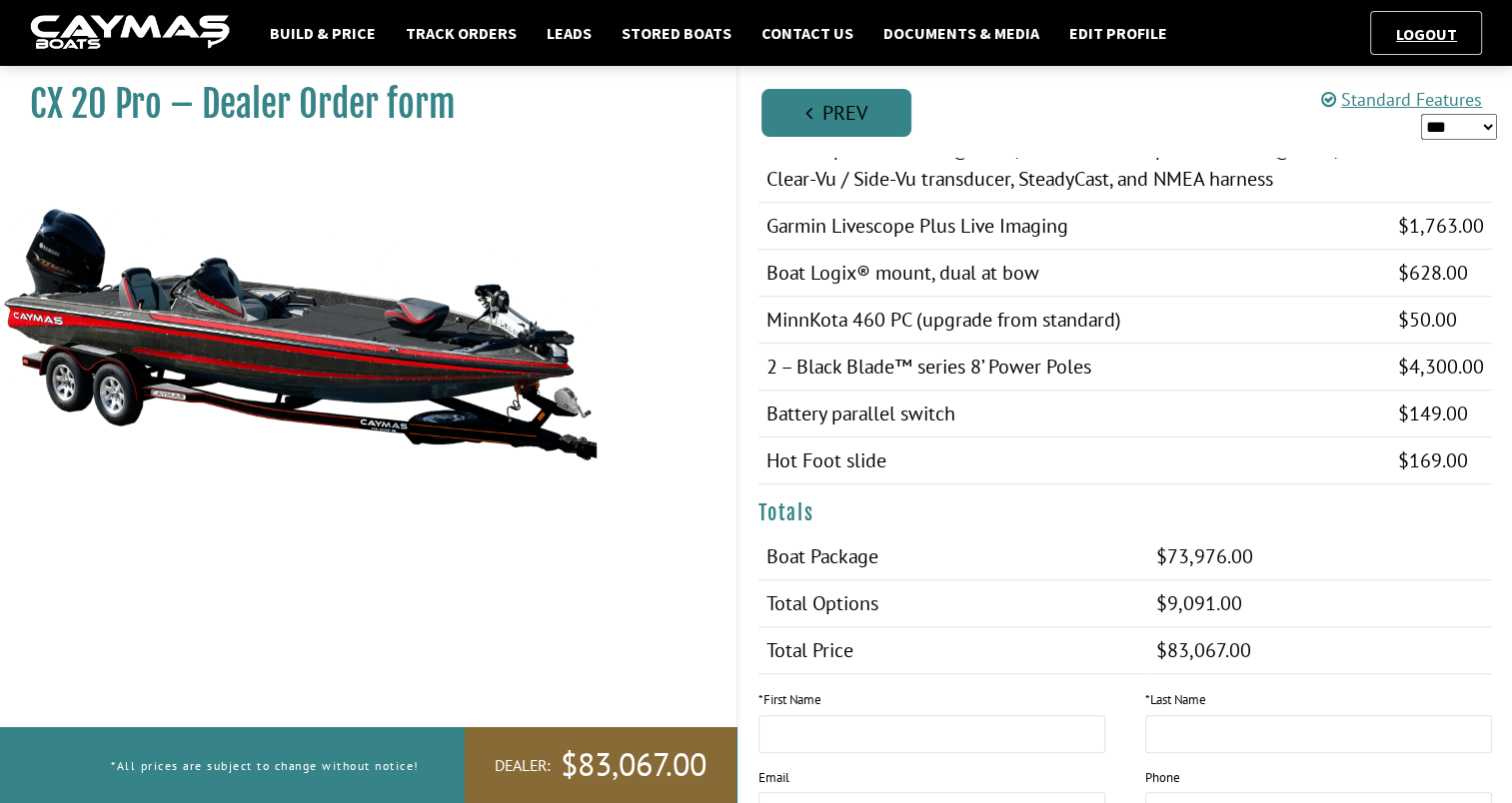 click on "Prev" at bounding box center [836, 113] 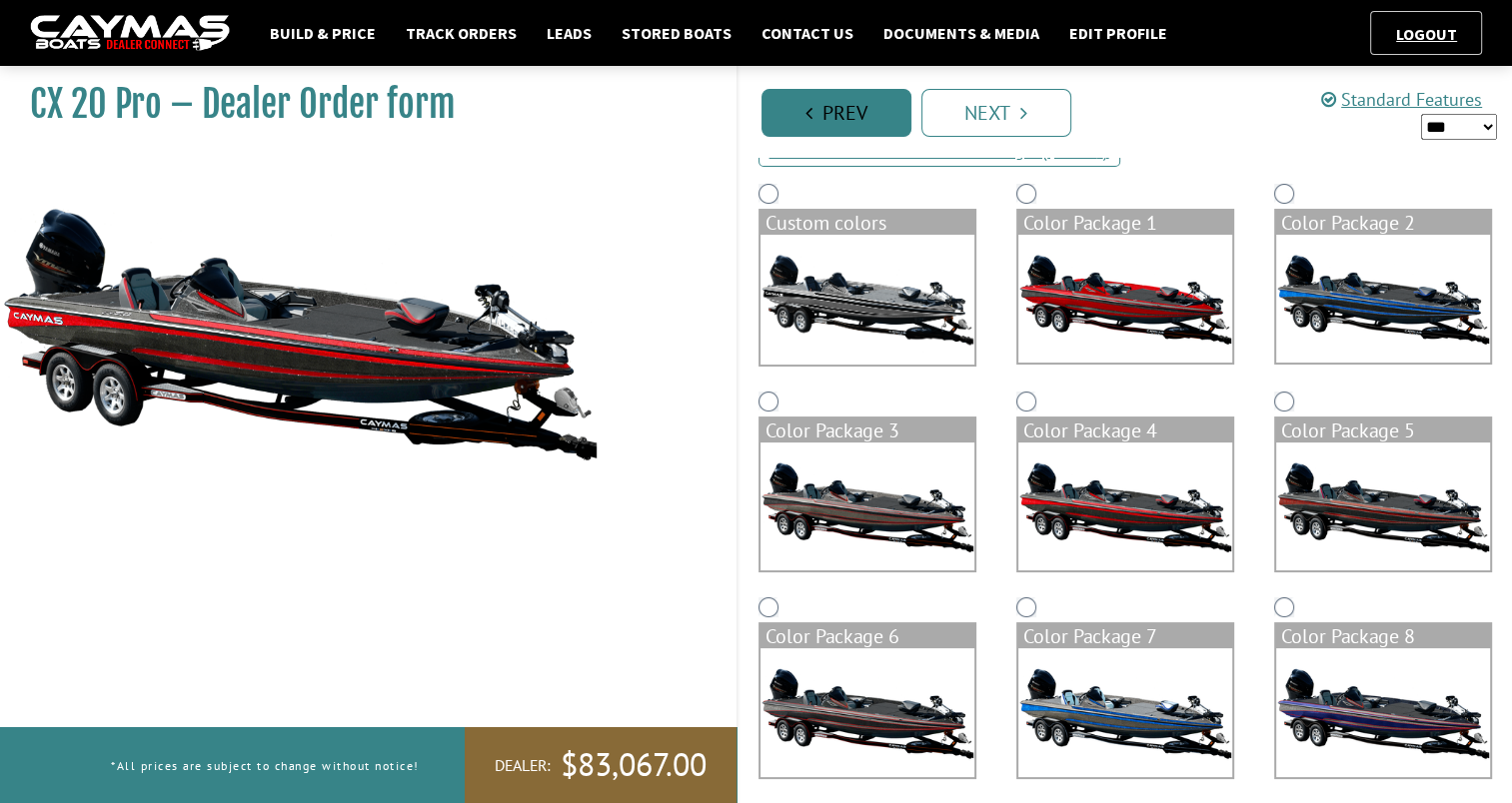 click on "Prev" at bounding box center (836, 113) 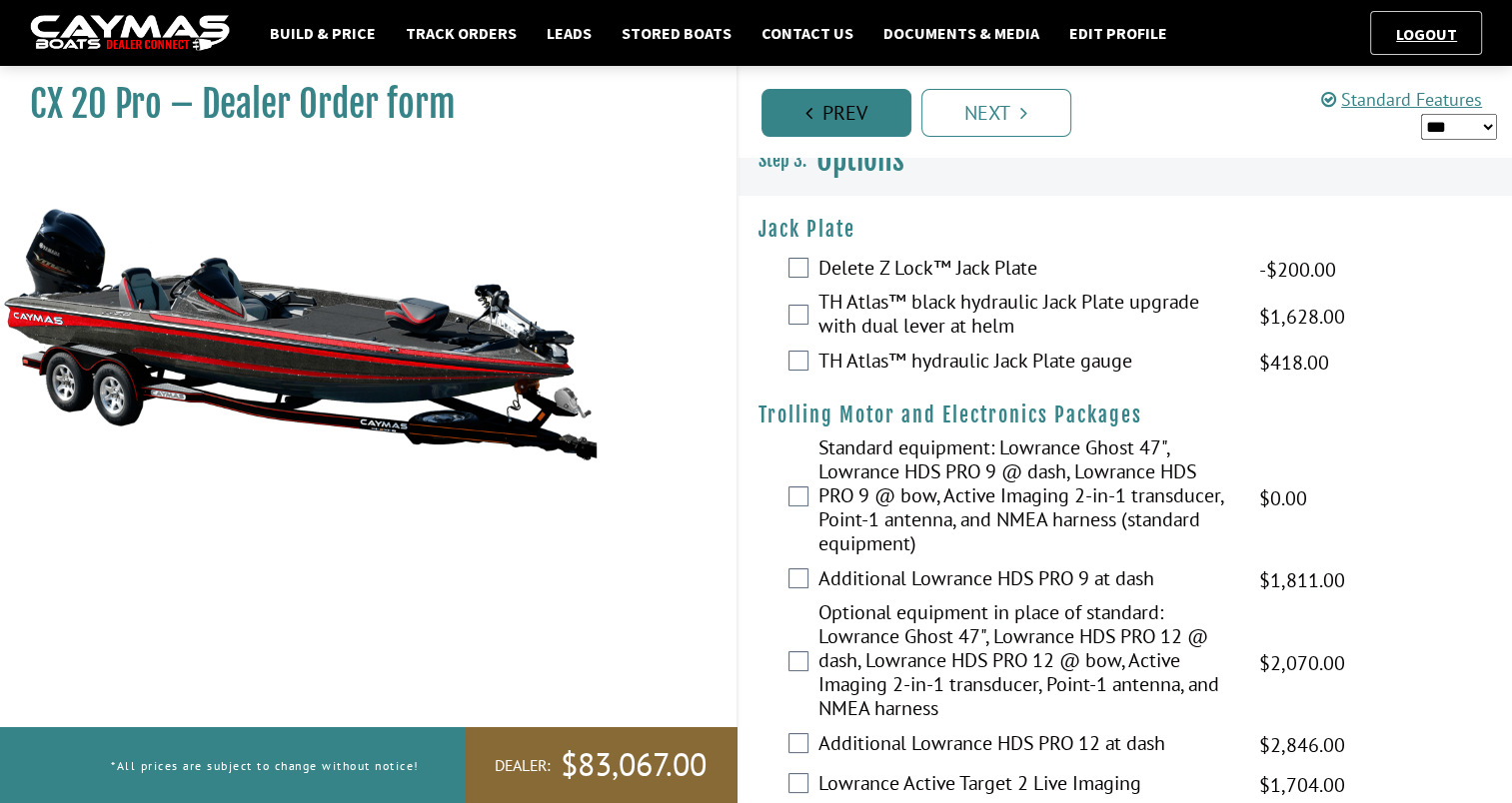 scroll, scrollTop: 0, scrollLeft: 0, axis: both 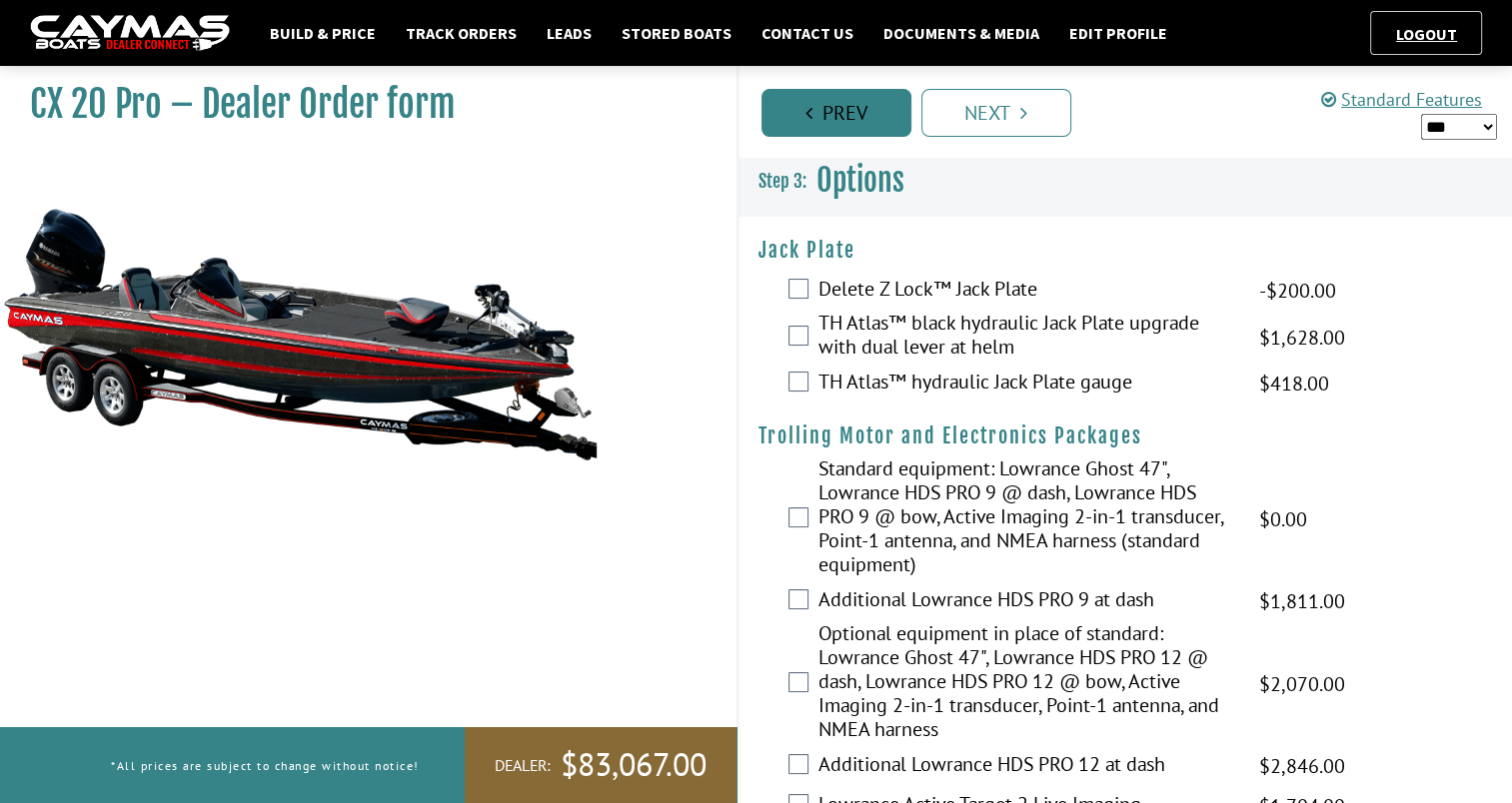 click on "Prev" at bounding box center (836, 113) 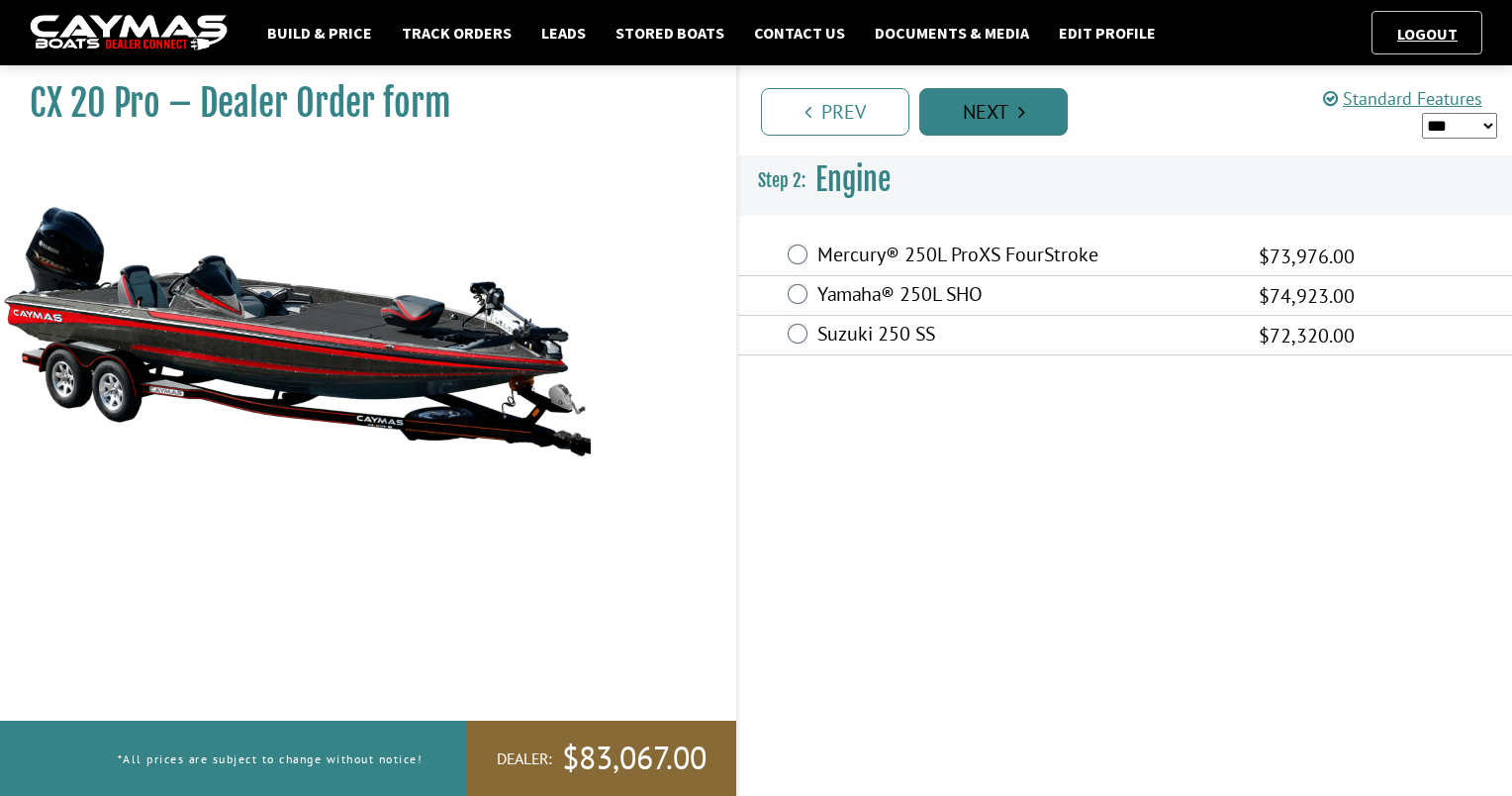 click on "Next" at bounding box center (993, 112) 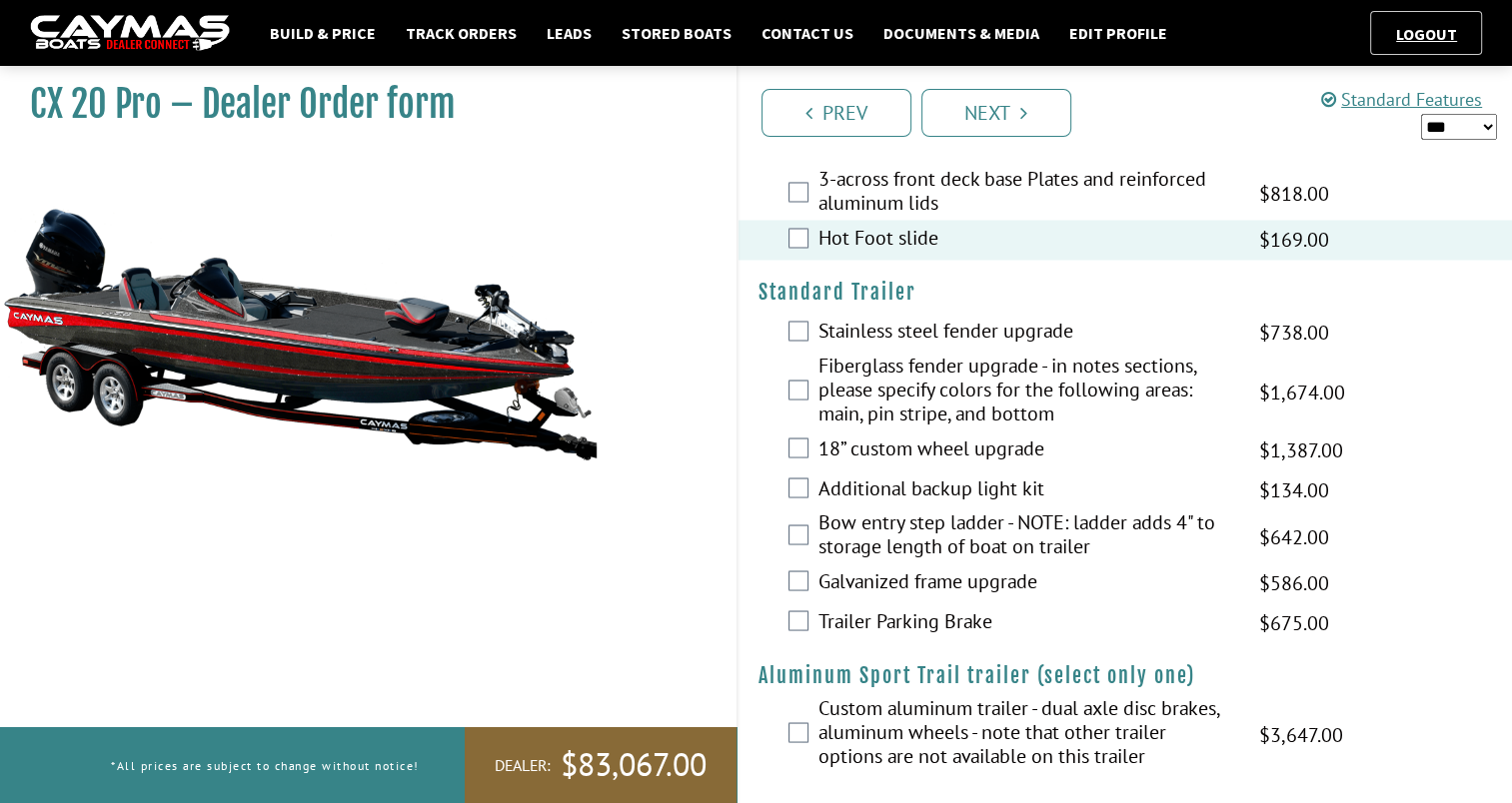 scroll, scrollTop: 3440, scrollLeft: 0, axis: vertical 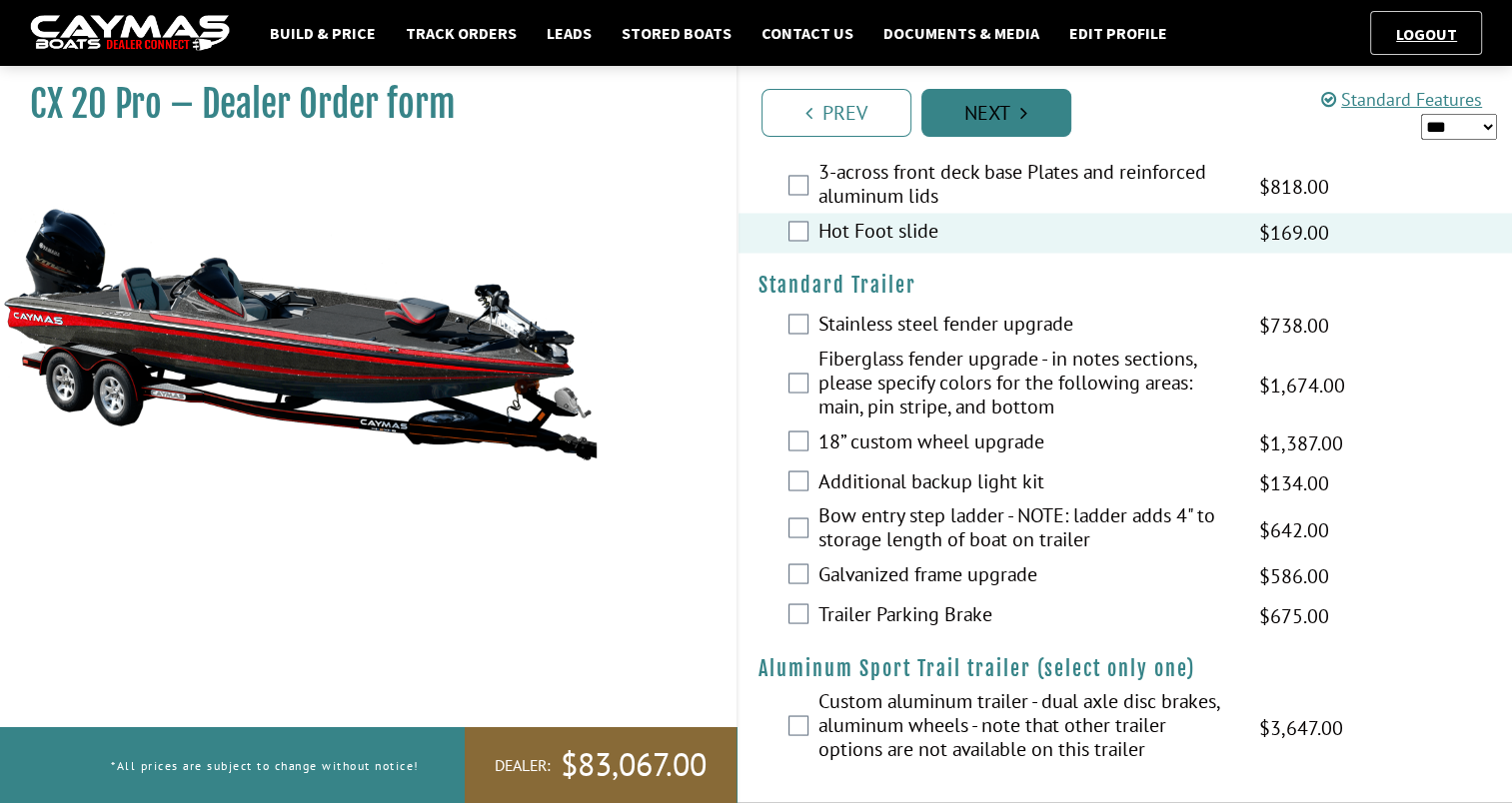 click on "Next" at bounding box center (996, 113) 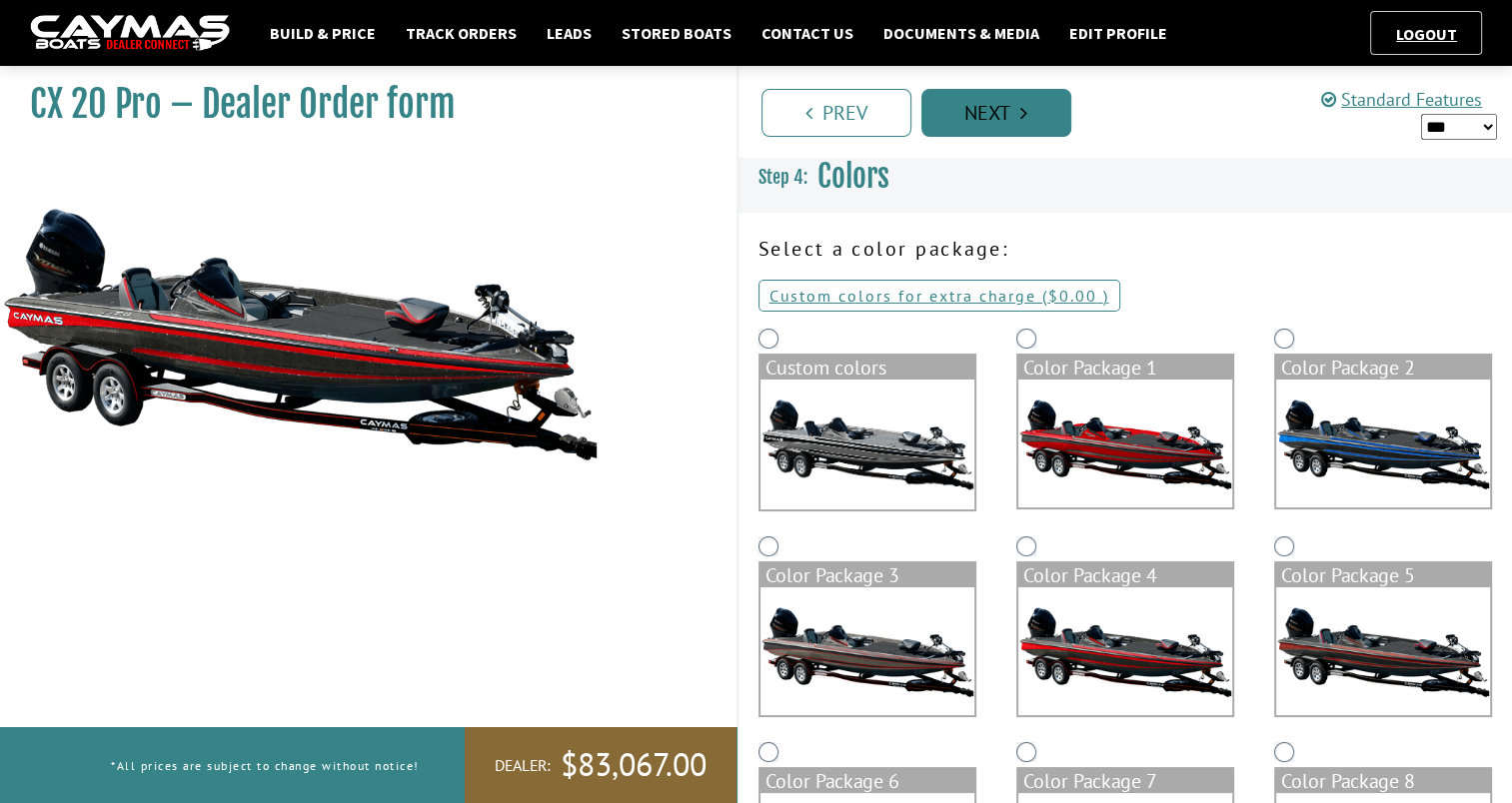 scroll, scrollTop: 0, scrollLeft: 0, axis: both 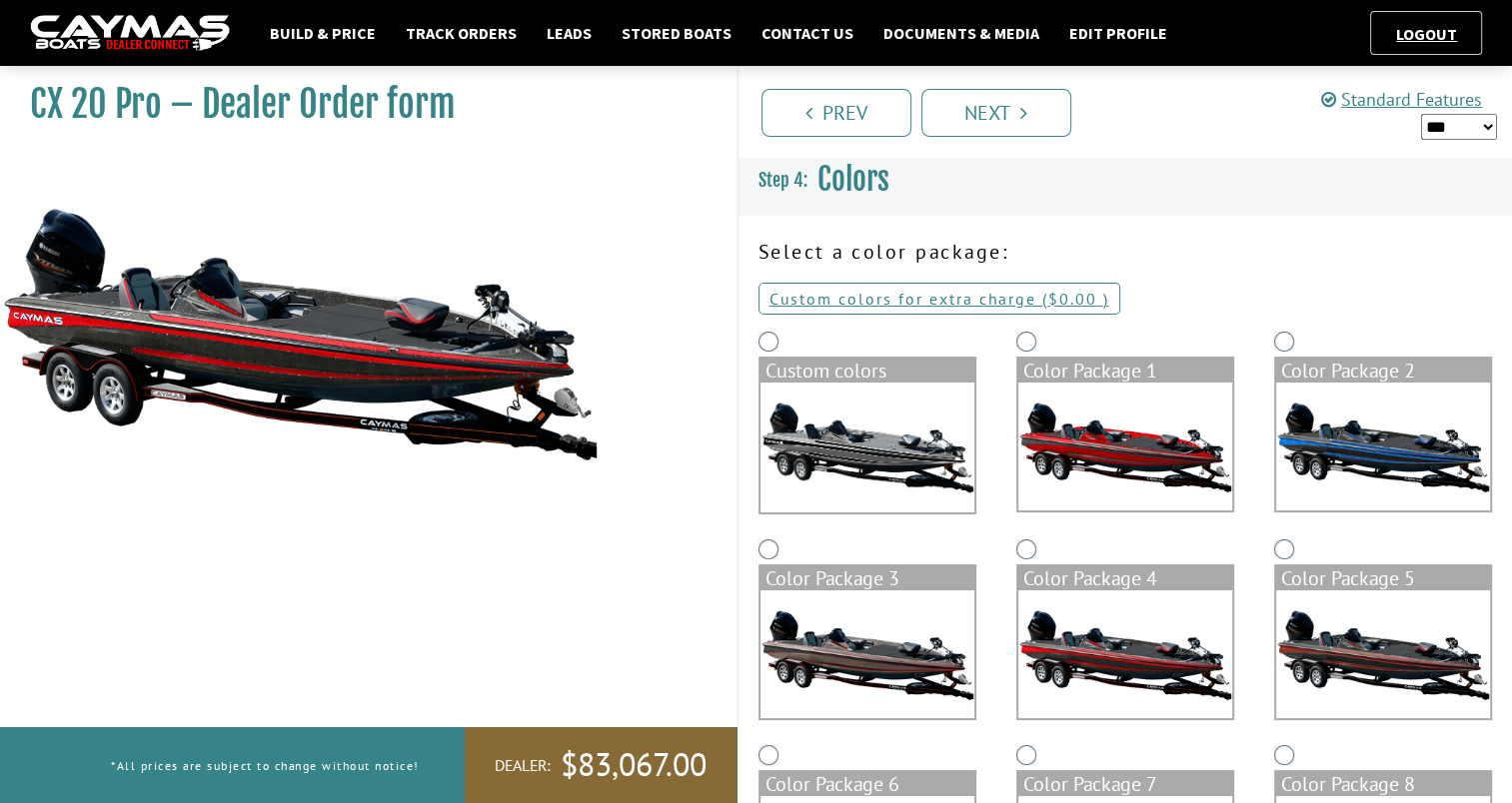 click on "Next" at bounding box center [996, 113] 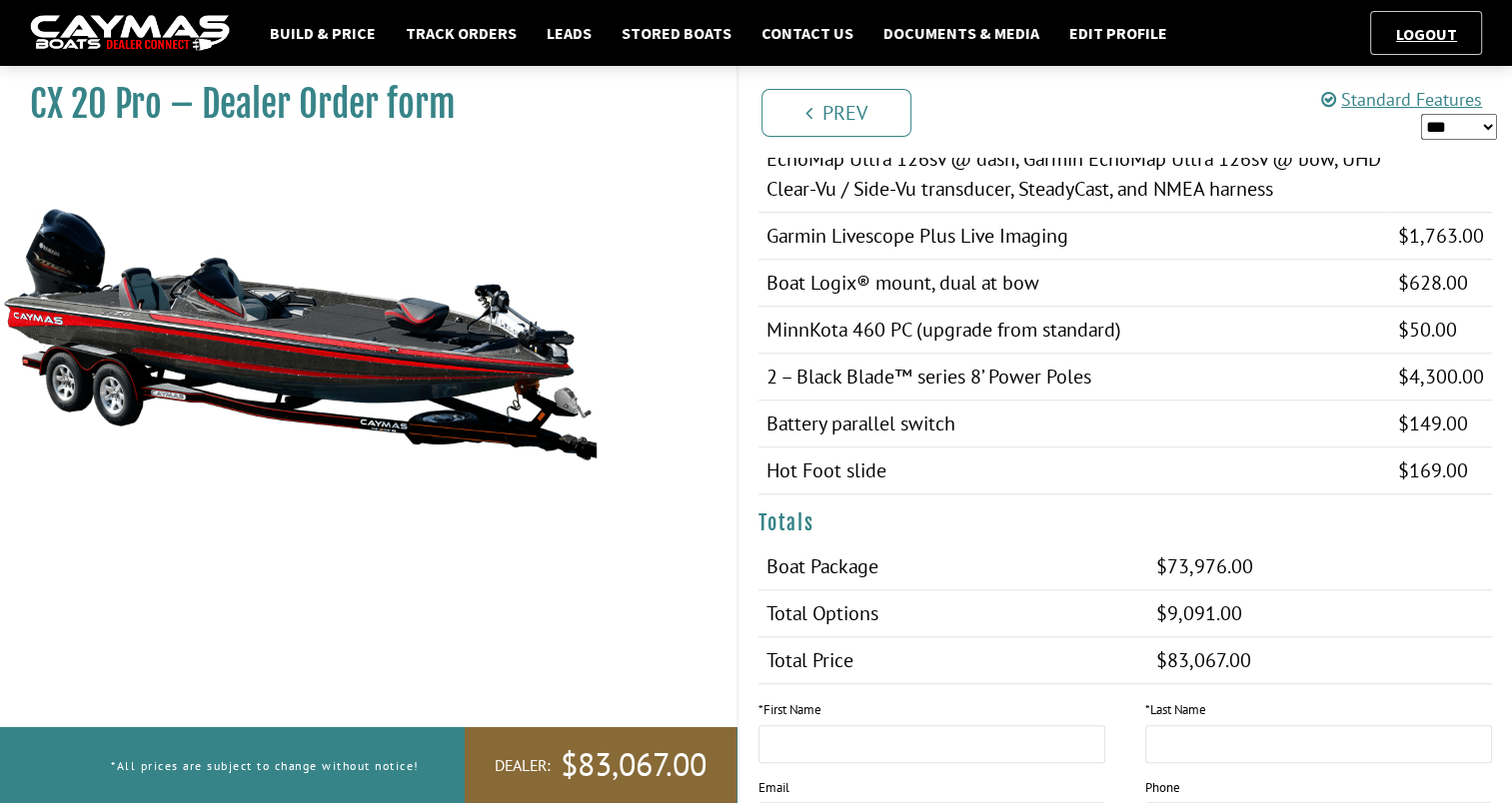 scroll, scrollTop: 1602, scrollLeft: 0, axis: vertical 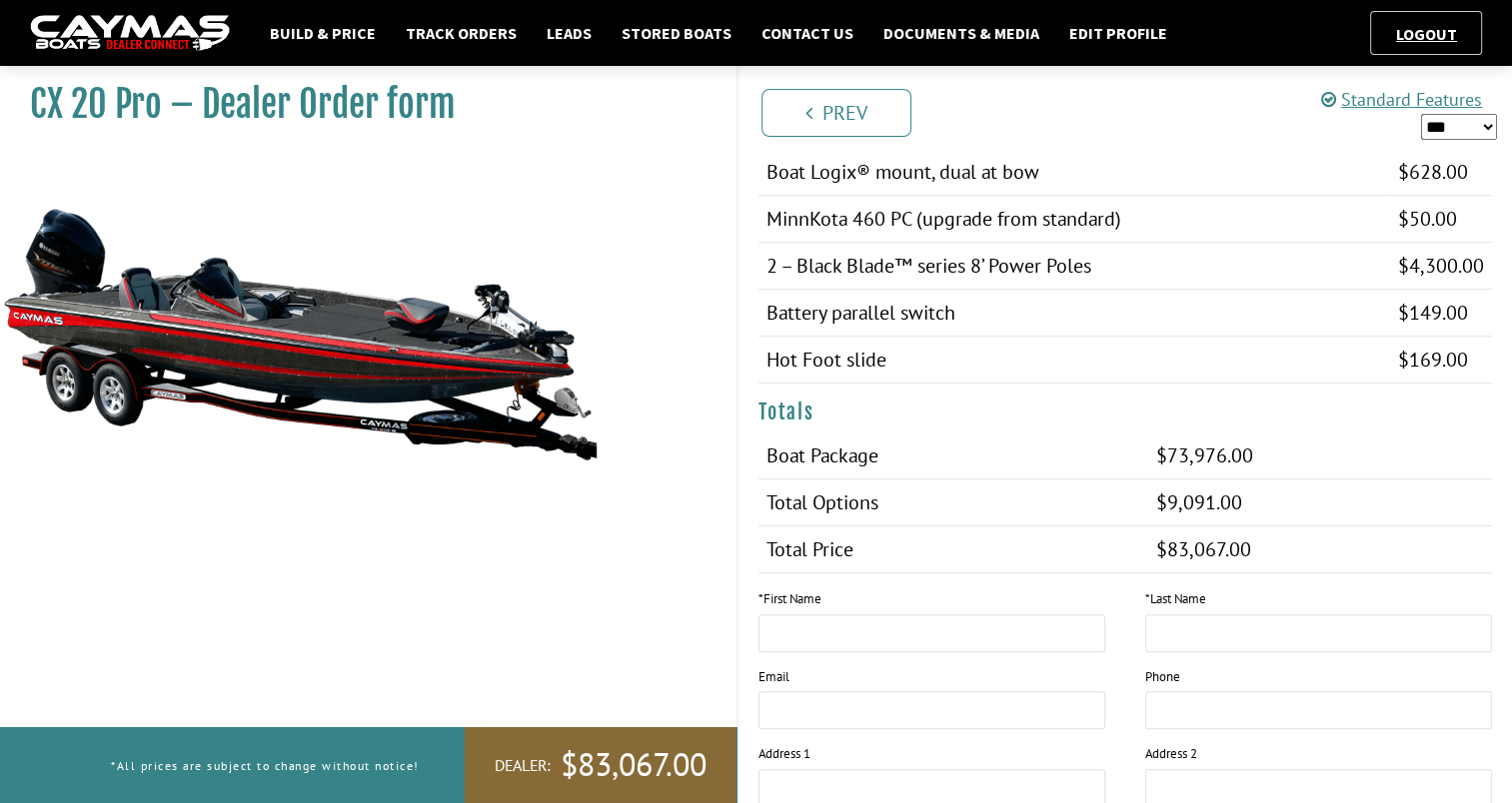 click on "***
******
******" at bounding box center [1459, 127] 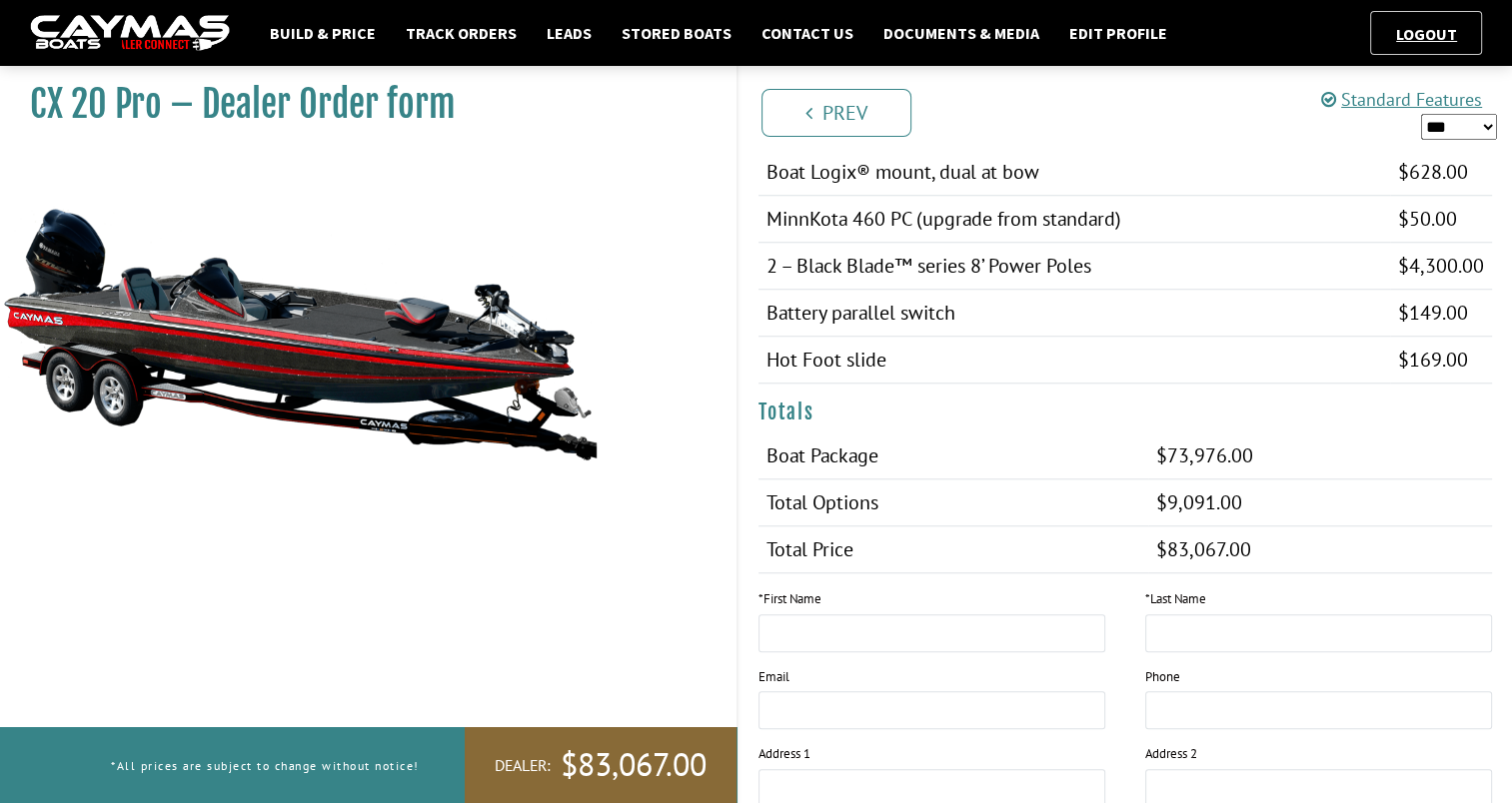select on "*" 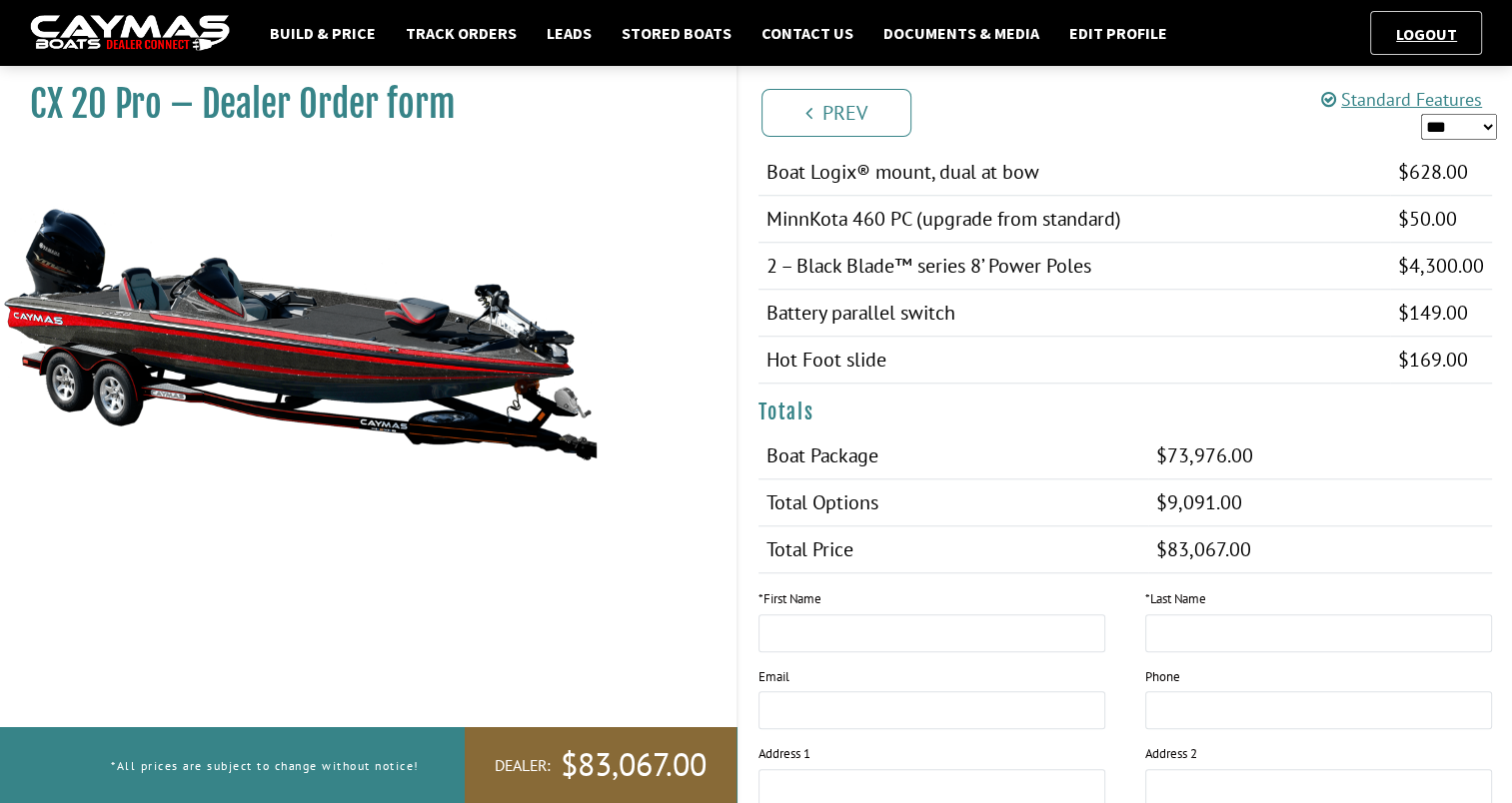 click on "***
******
******" at bounding box center [1459, 127] 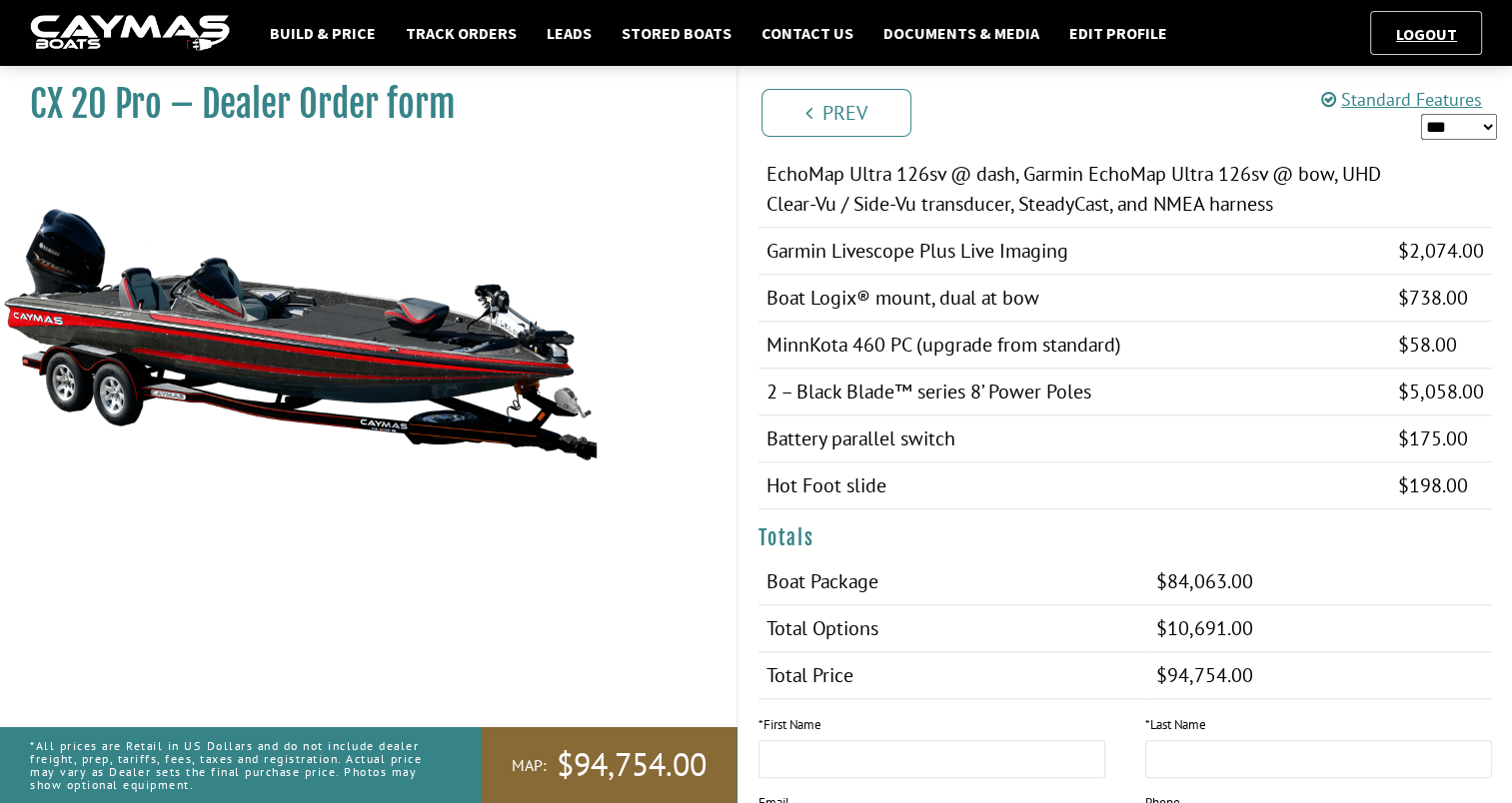 scroll, scrollTop: 1610, scrollLeft: 0, axis: vertical 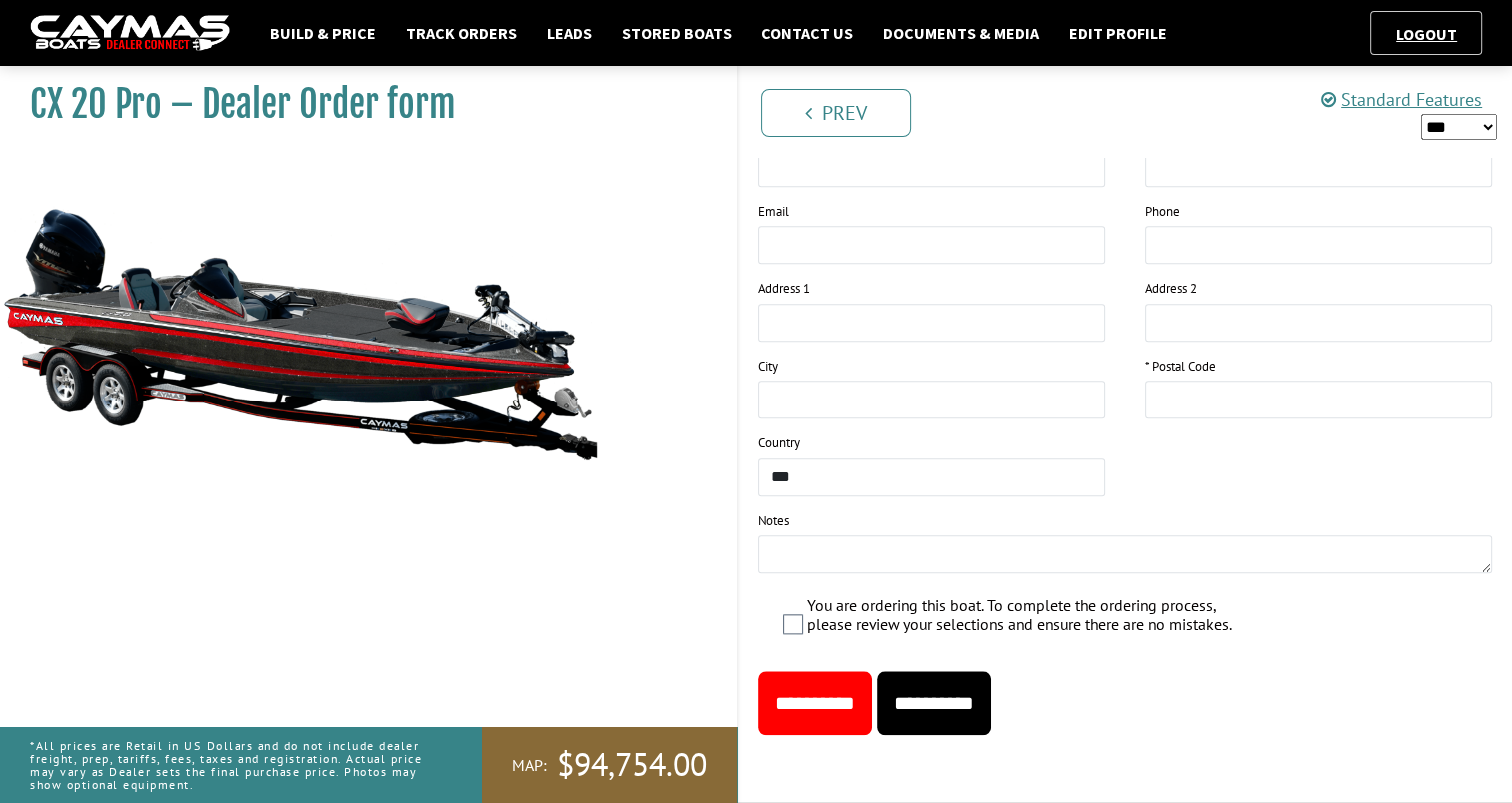 click on "**********" at bounding box center (934, 703) 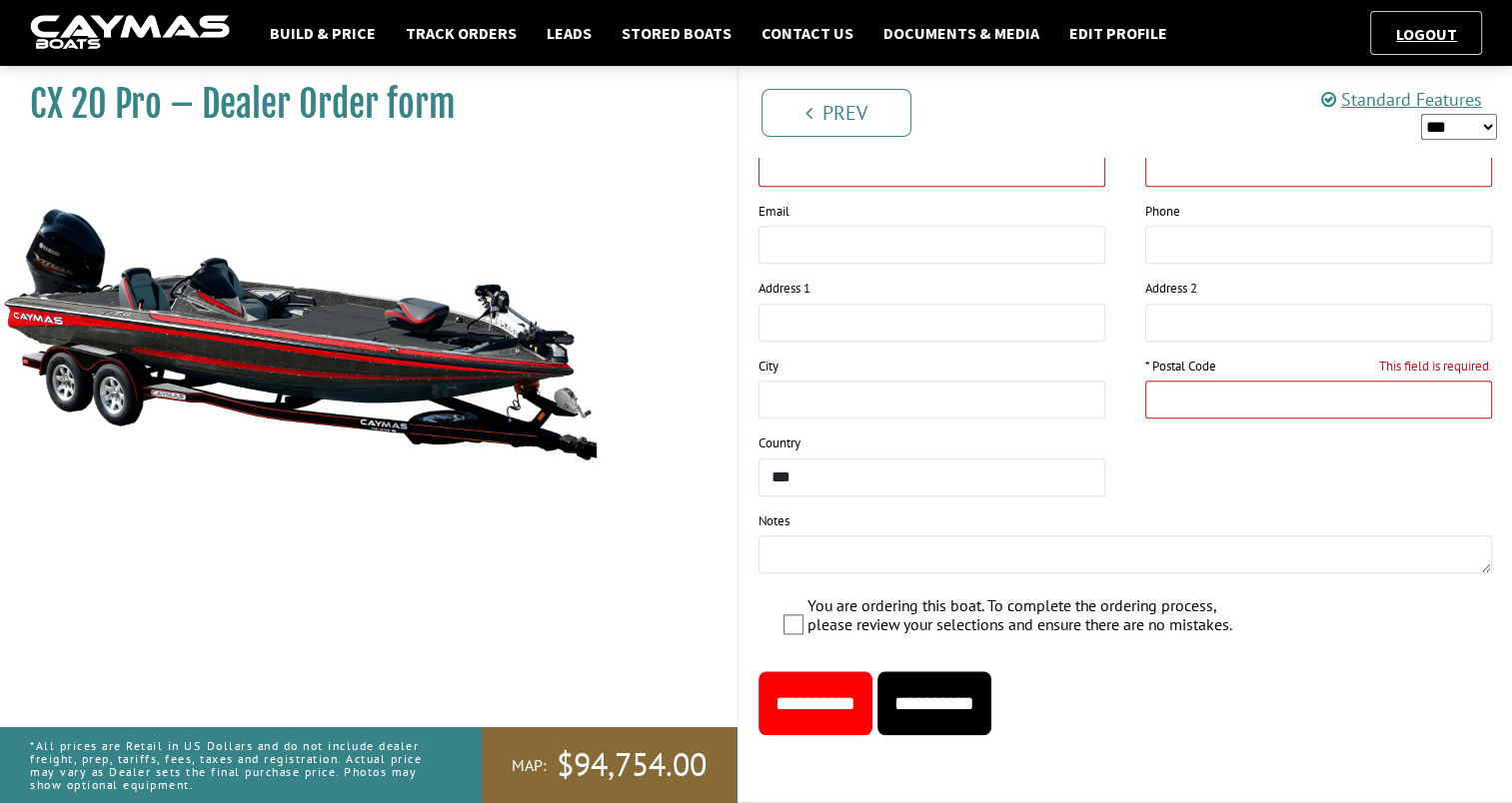 click on "This field is required." at bounding box center [1318, 400] 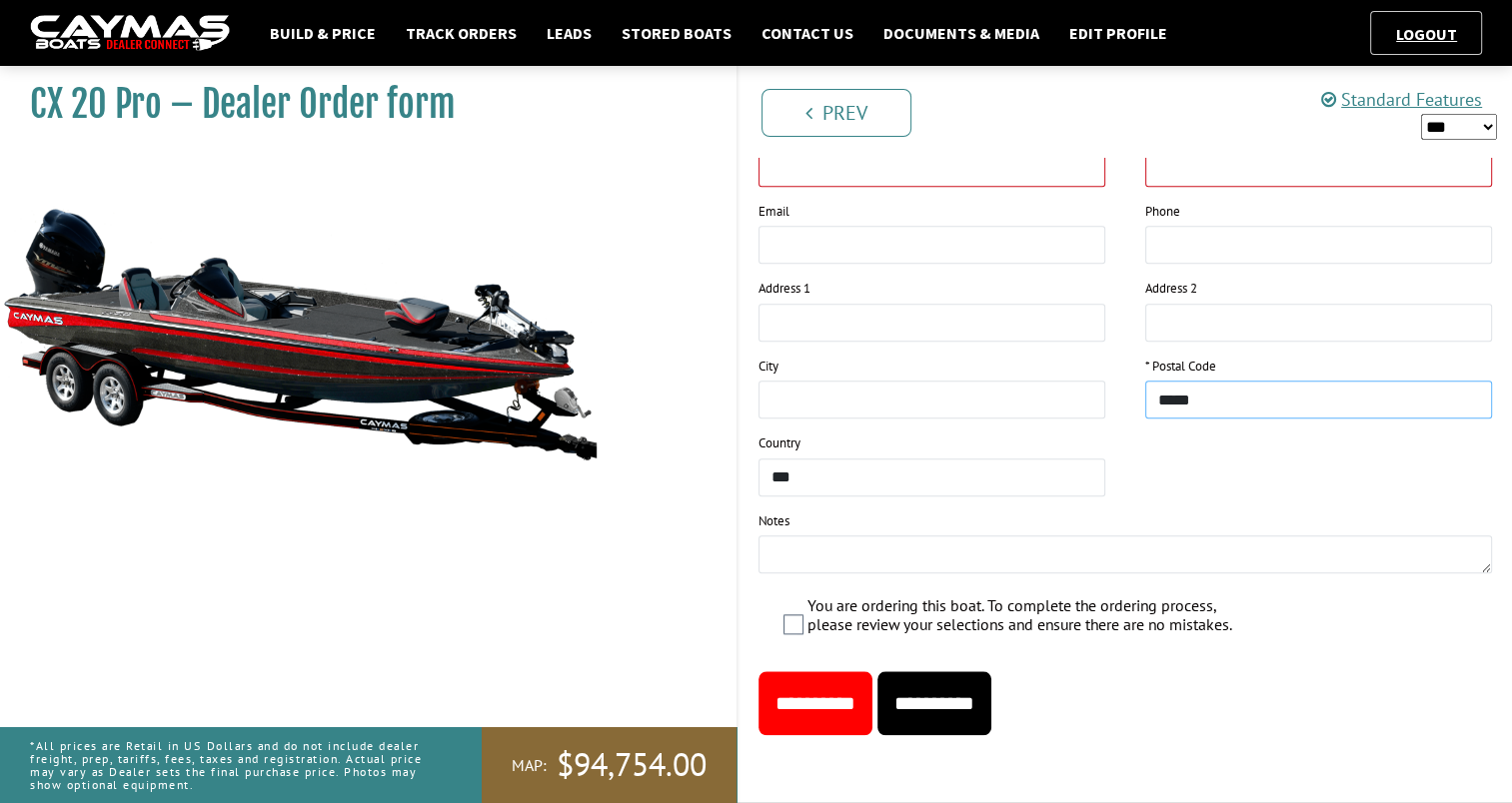type on "*****" 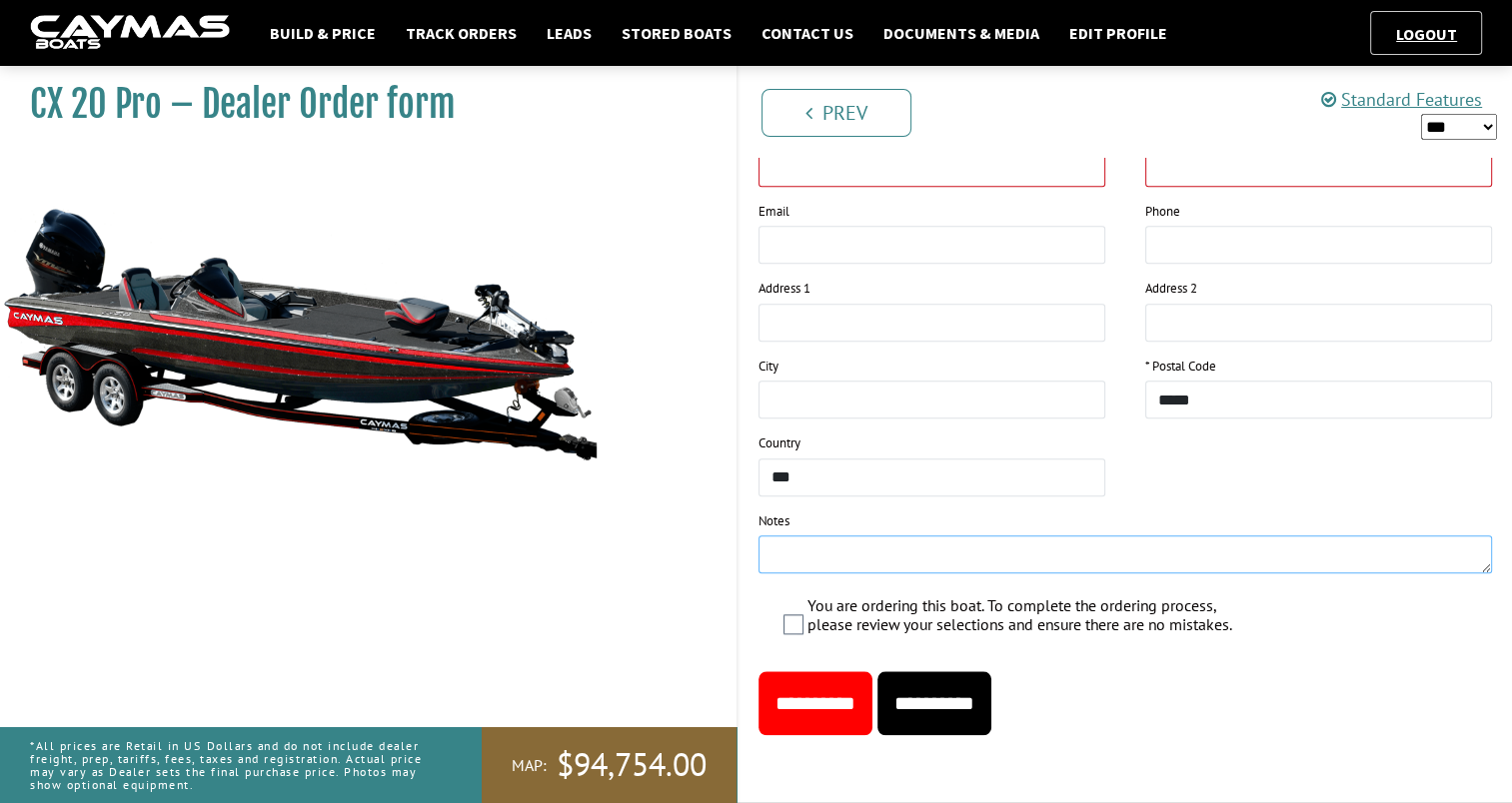 click at bounding box center (1125, 554) 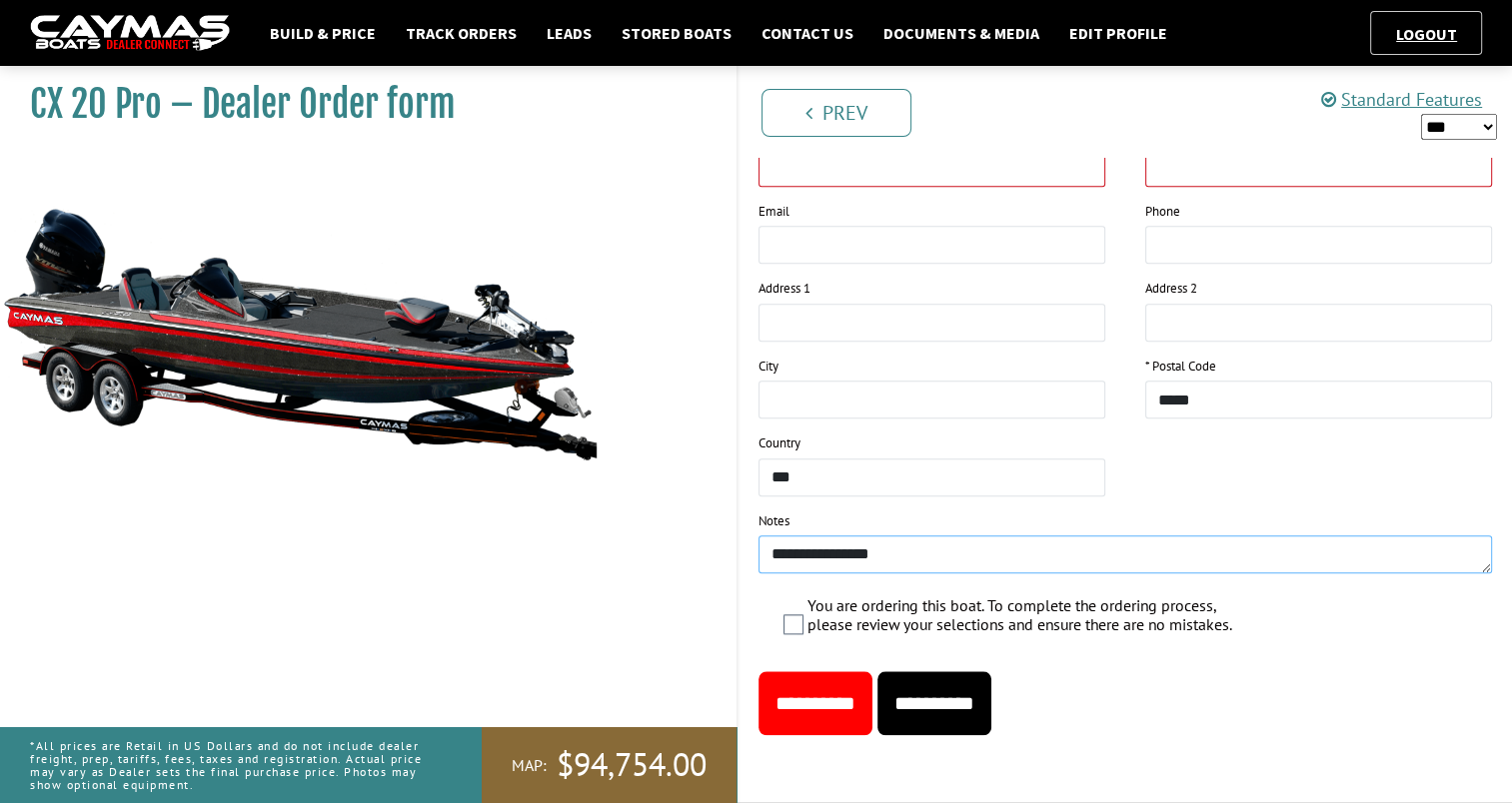 type on "**********" 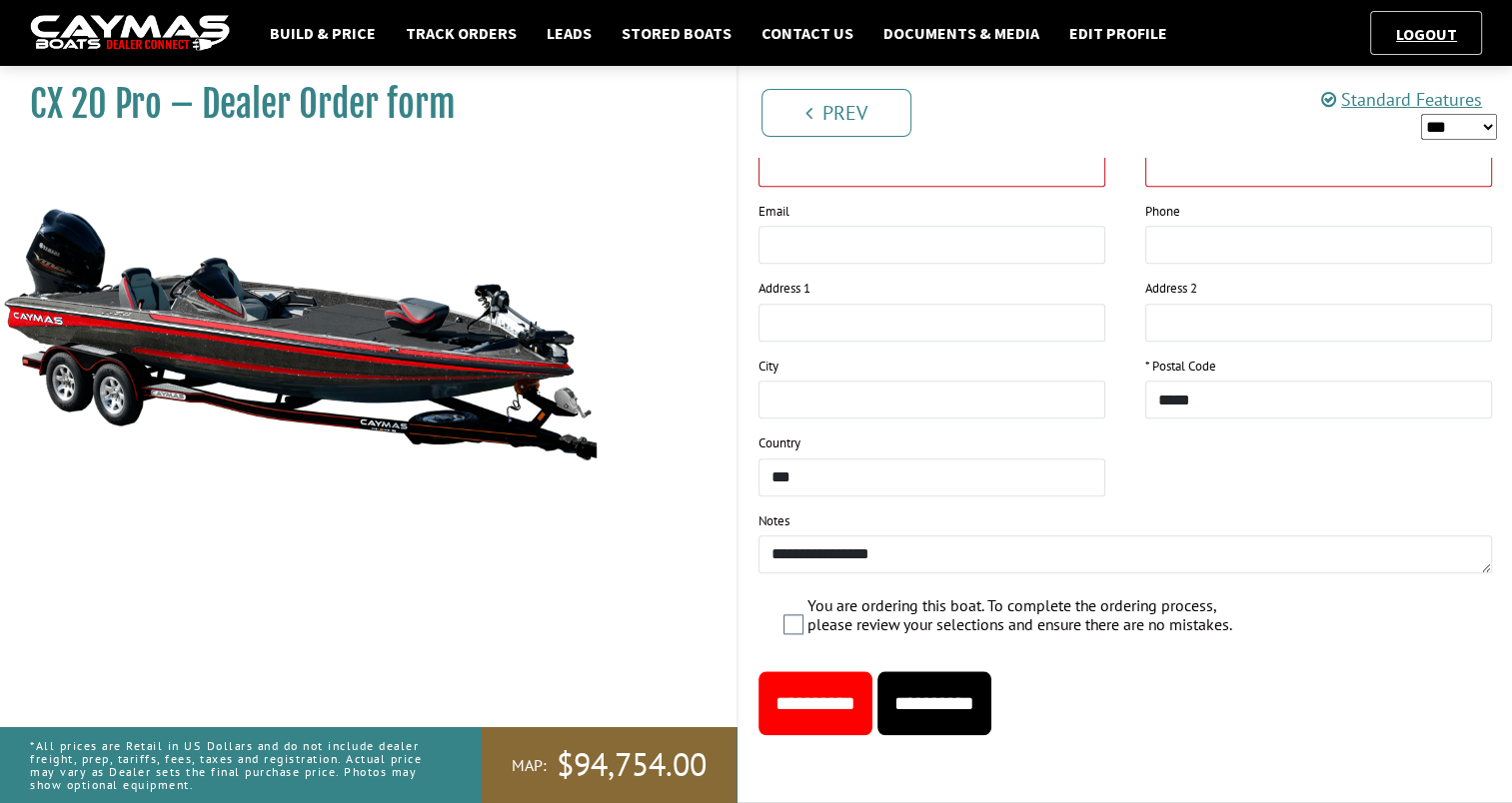 click on "**********" at bounding box center (934, 703) 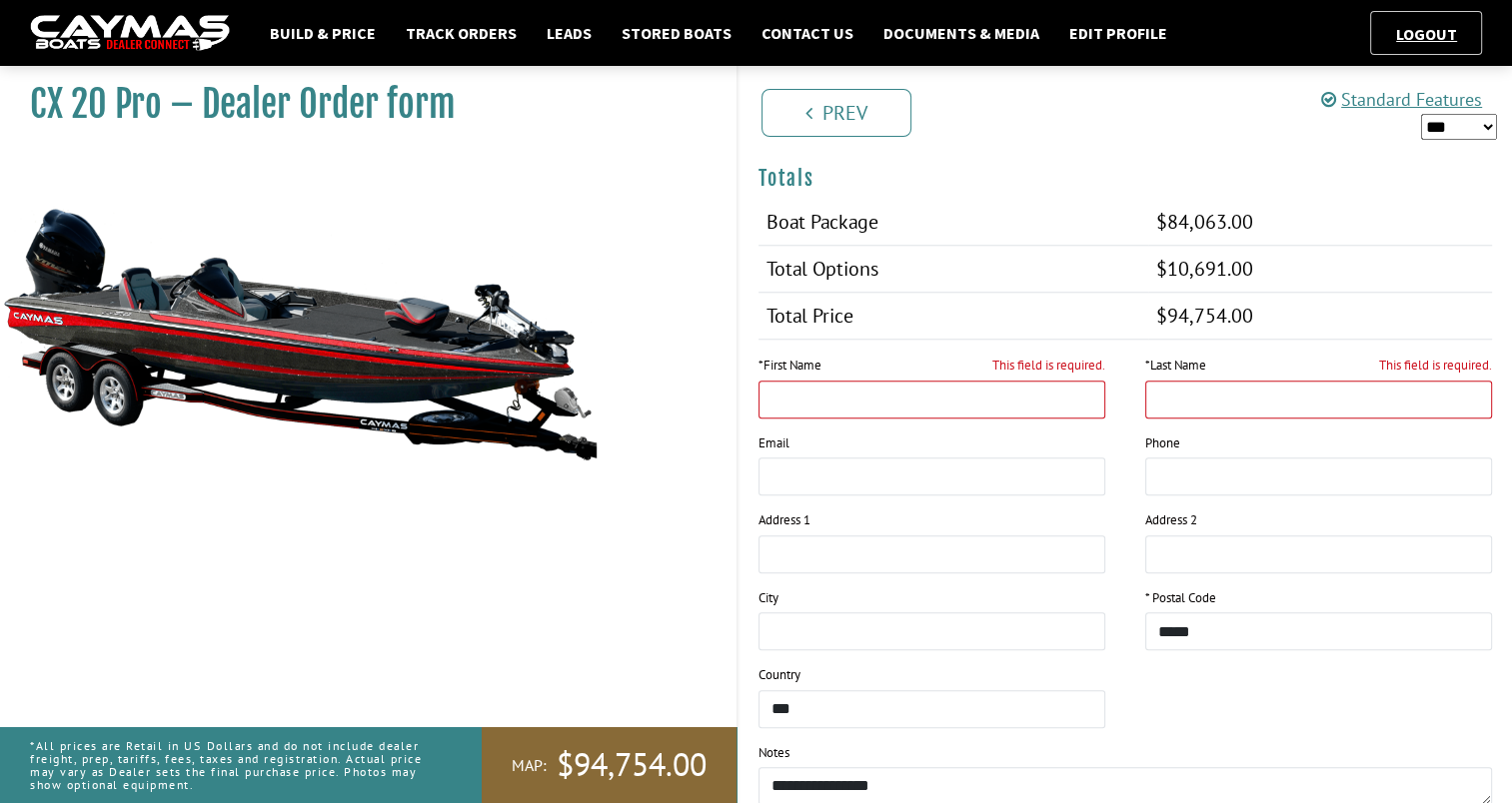scroll, scrollTop: 1769, scrollLeft: 0, axis: vertical 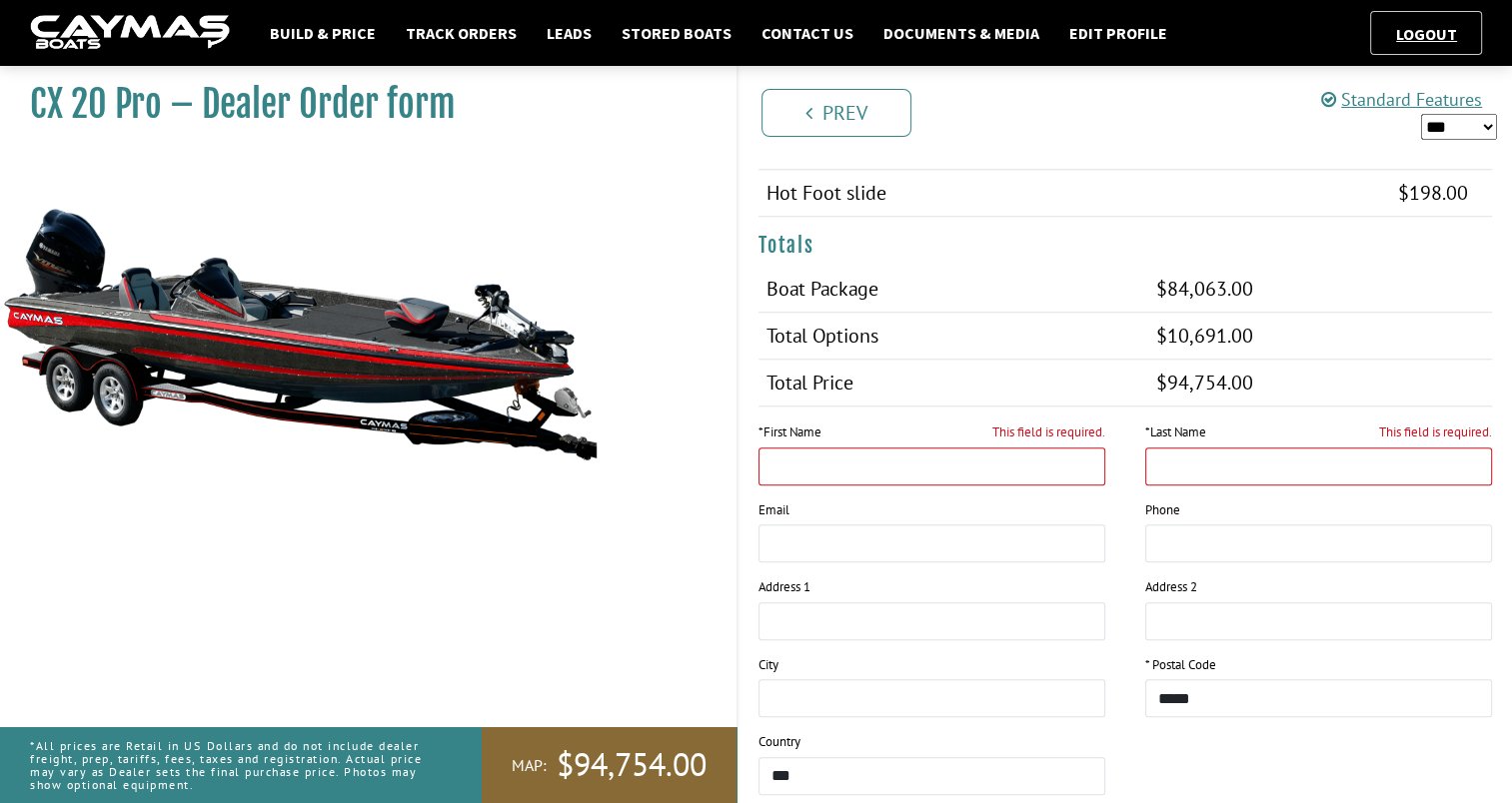 click on "This field is required." at bounding box center (931, 466) 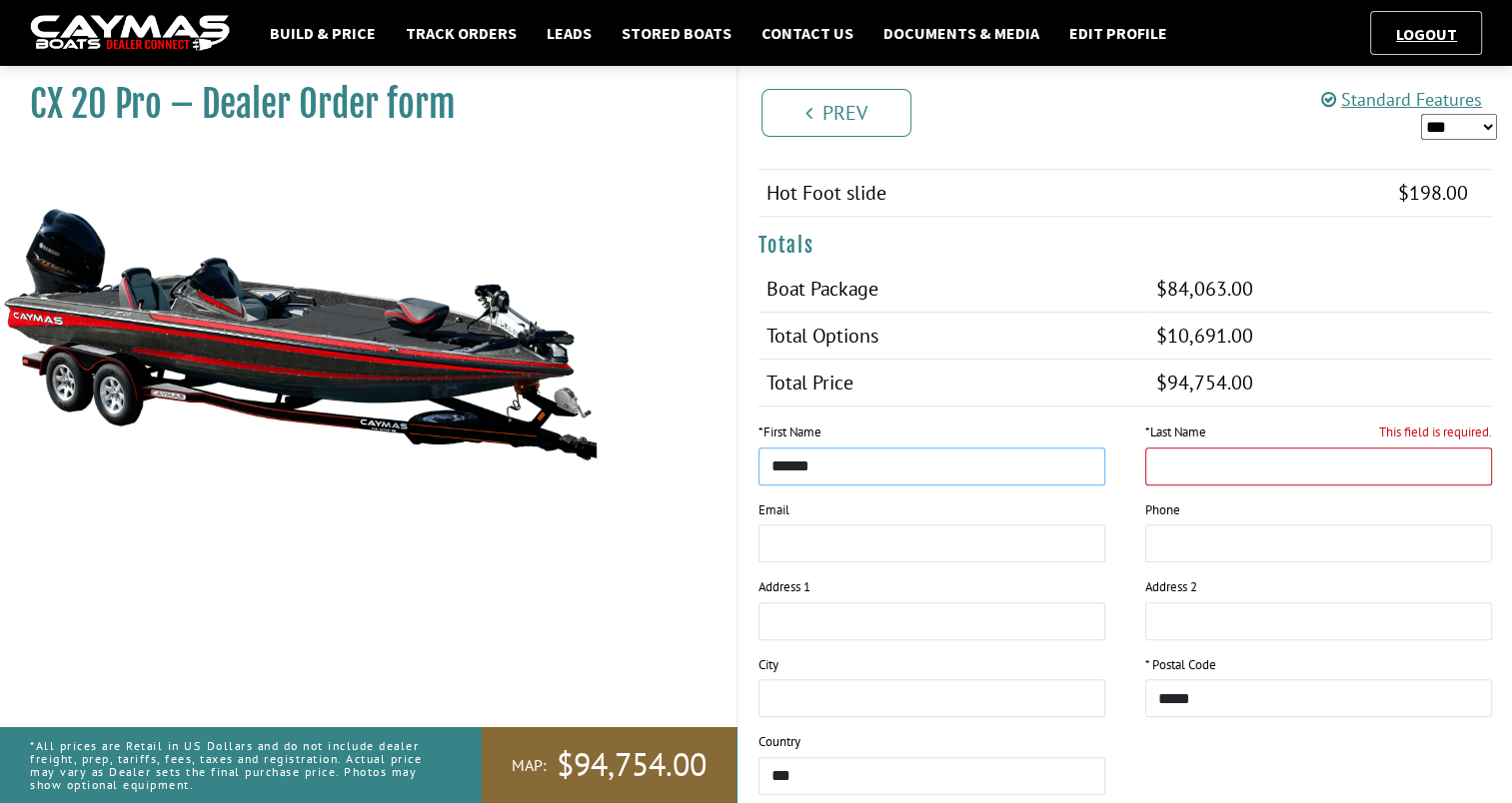 type on "******" 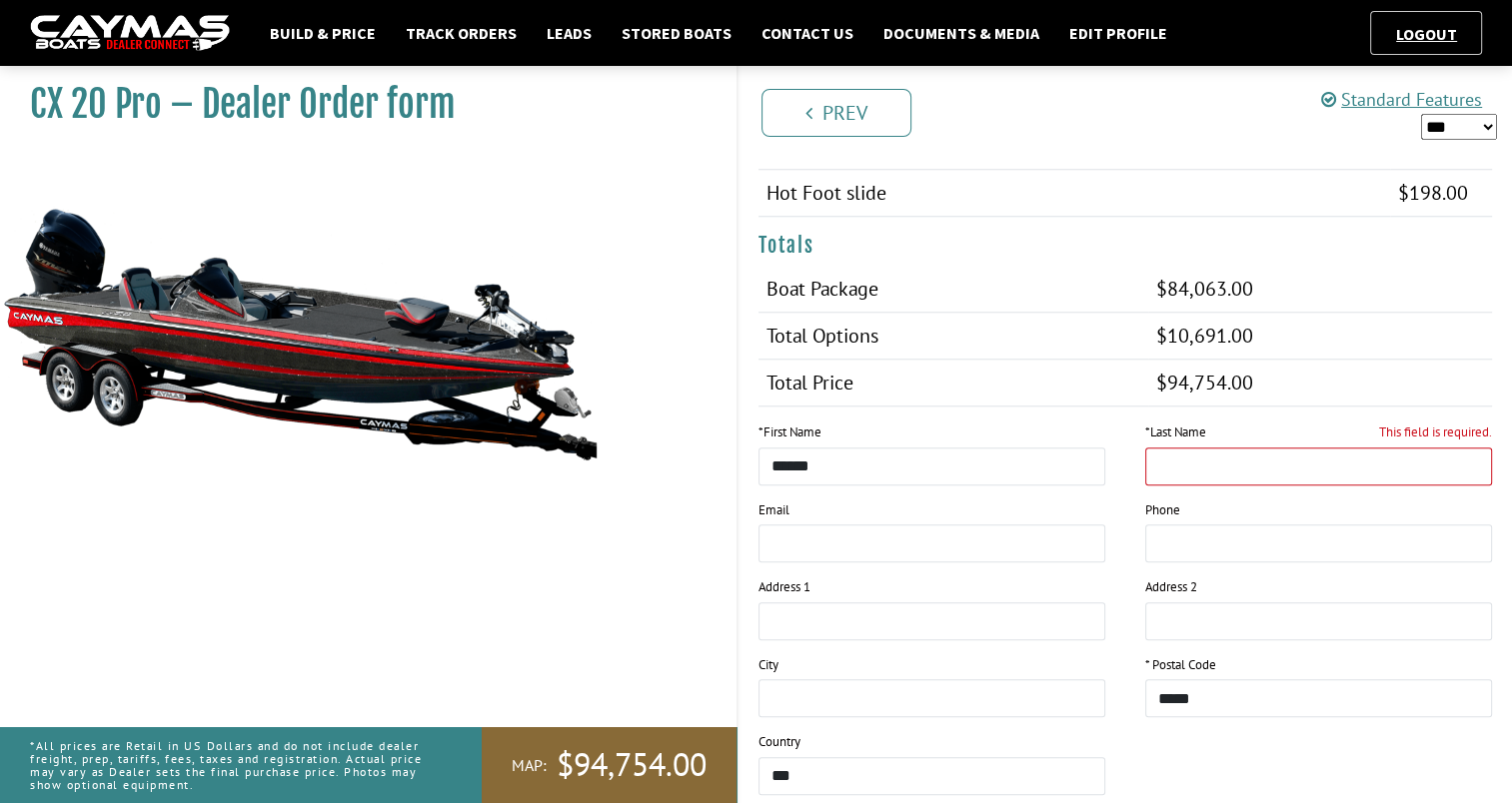 click on "This field is required." at bounding box center [1318, 466] 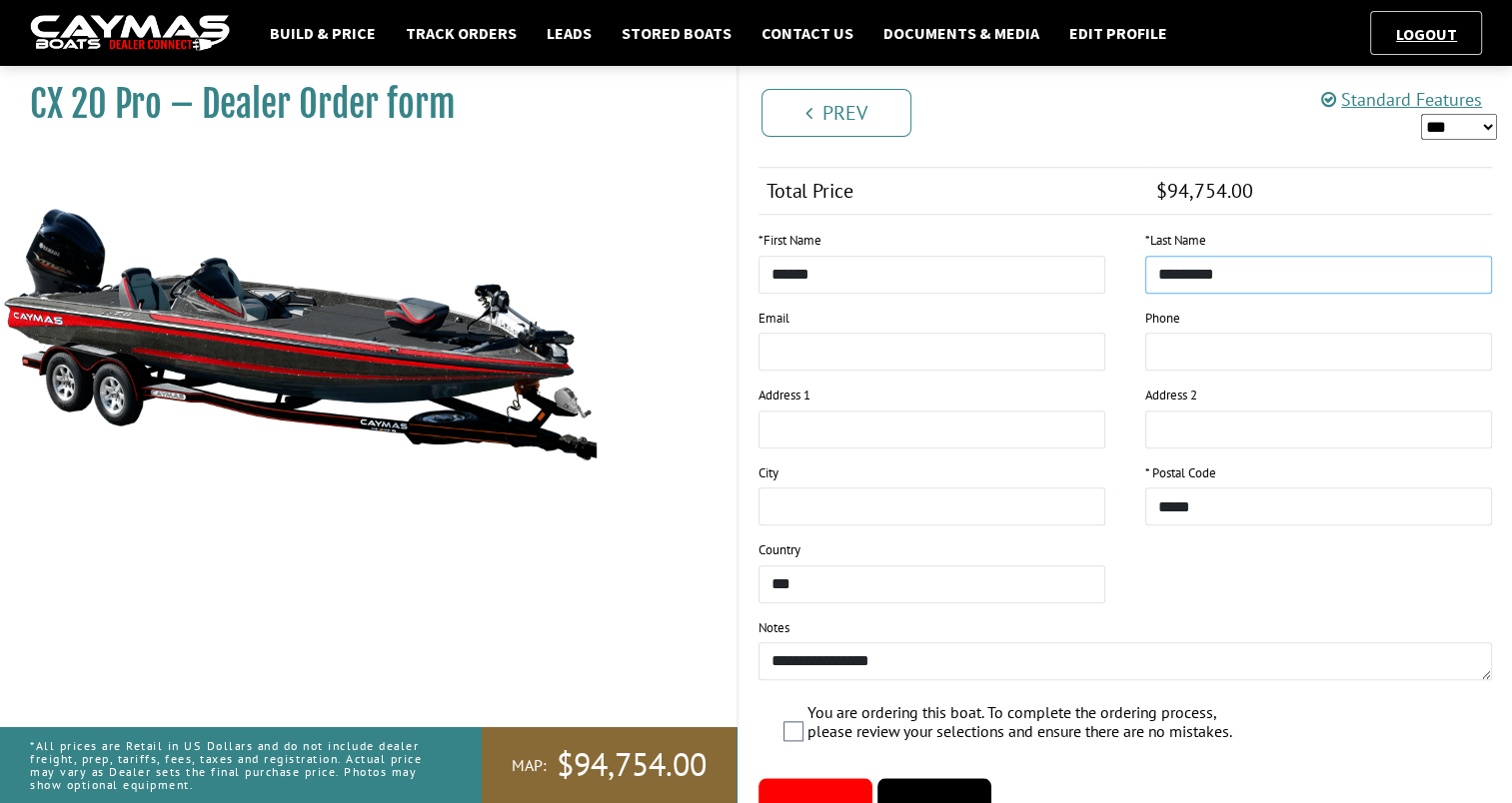 scroll, scrollTop: 2079, scrollLeft: 0, axis: vertical 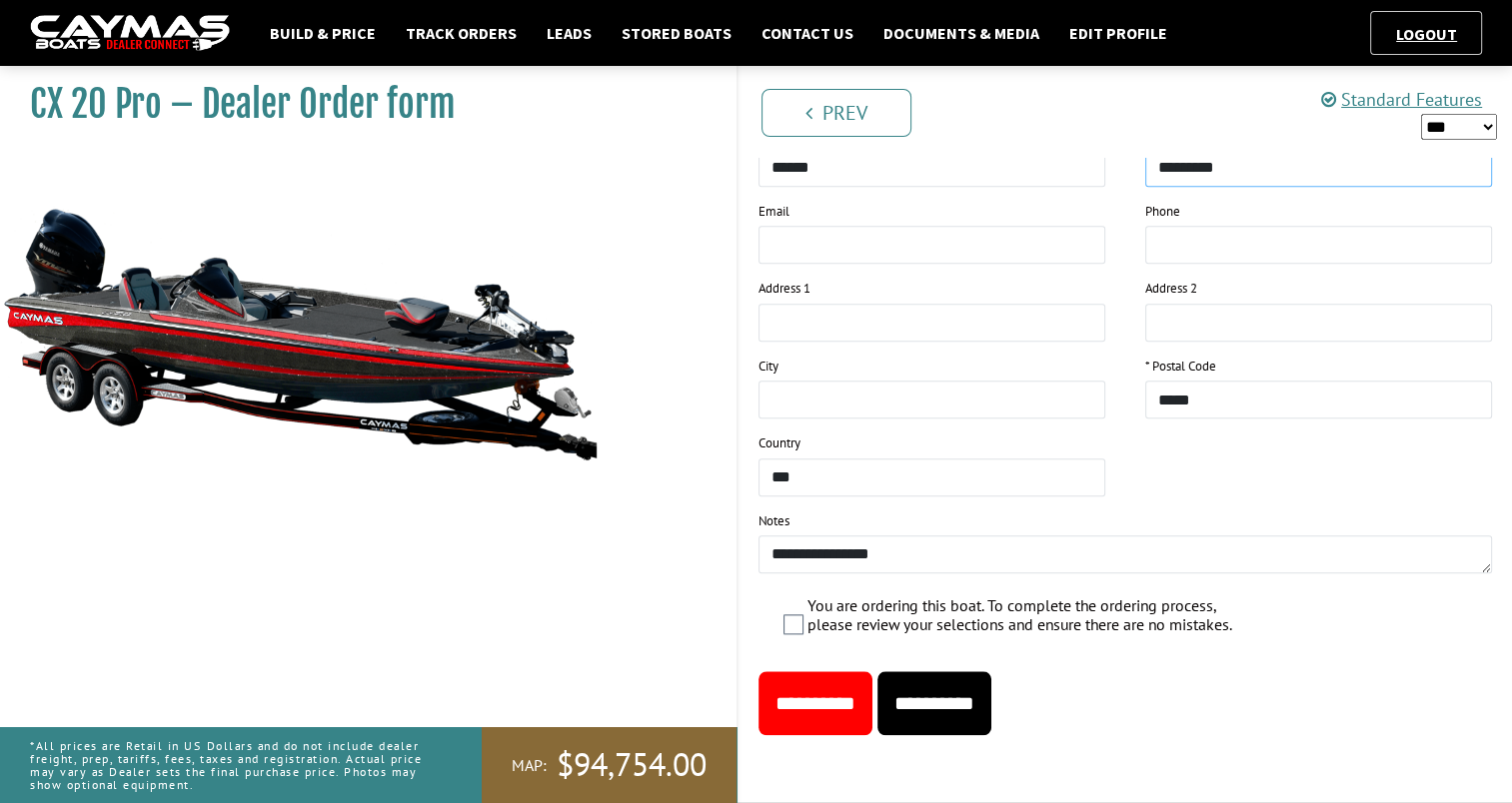 type on "*********" 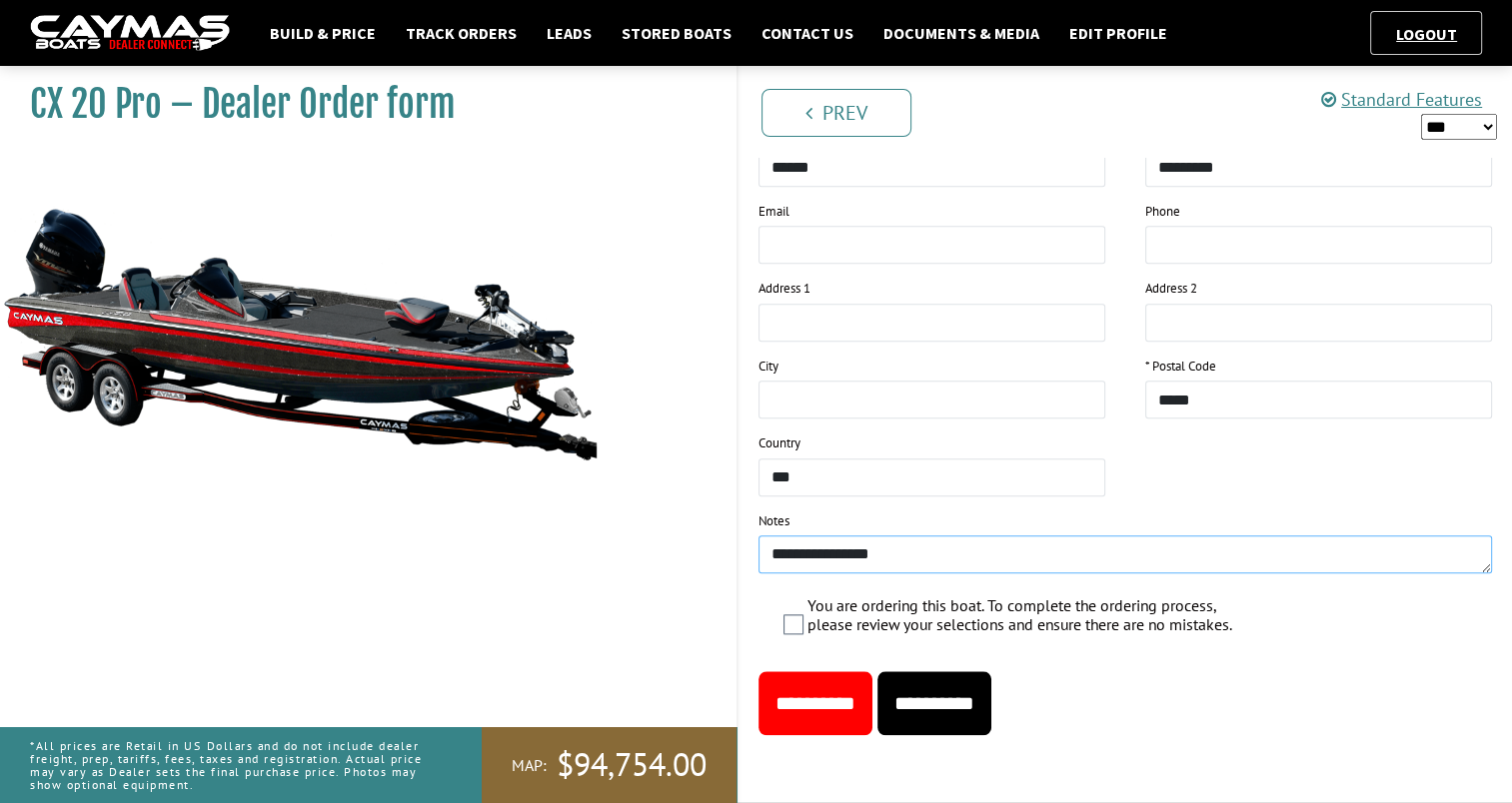 click on "**********" at bounding box center (1125, 554) 